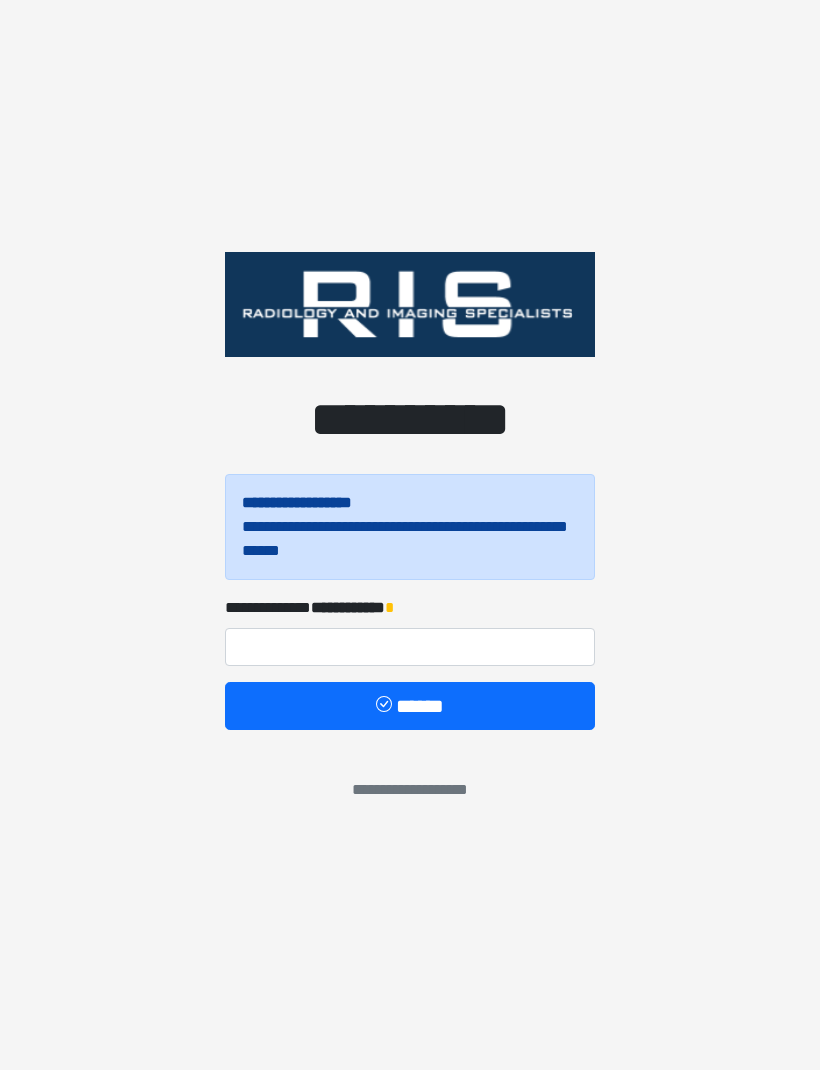 scroll, scrollTop: 0, scrollLeft: 0, axis: both 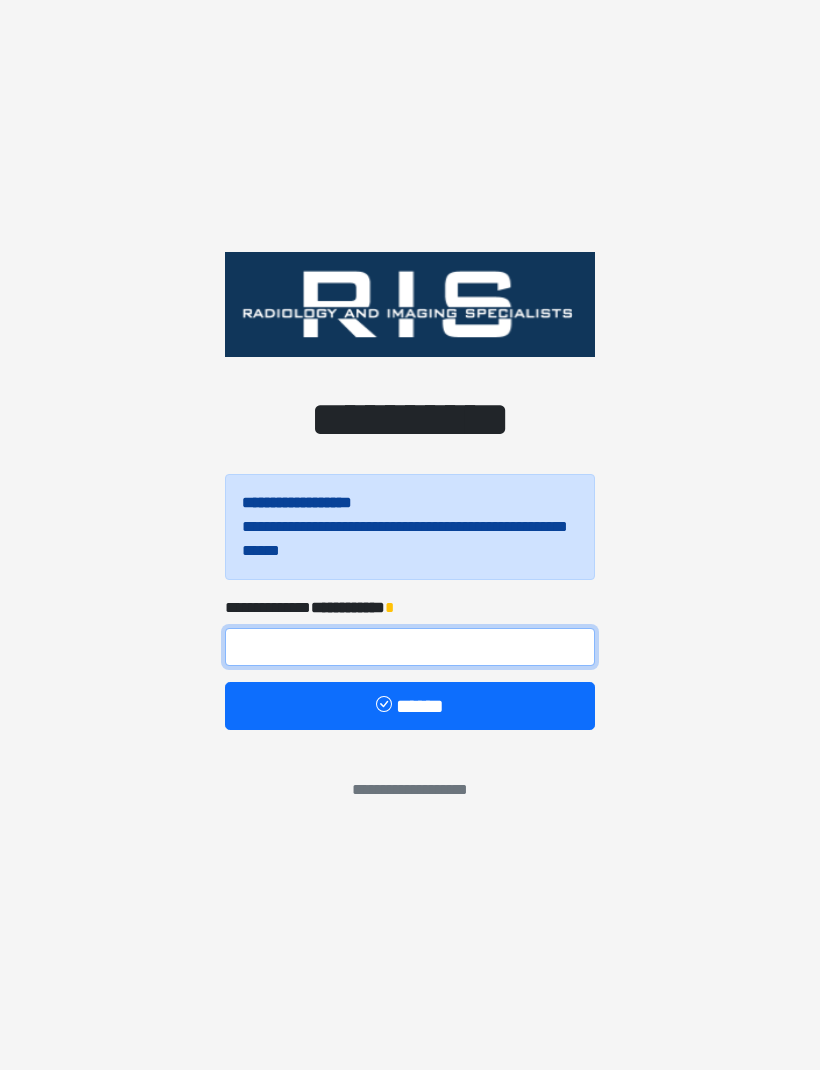 click at bounding box center (410, 647) 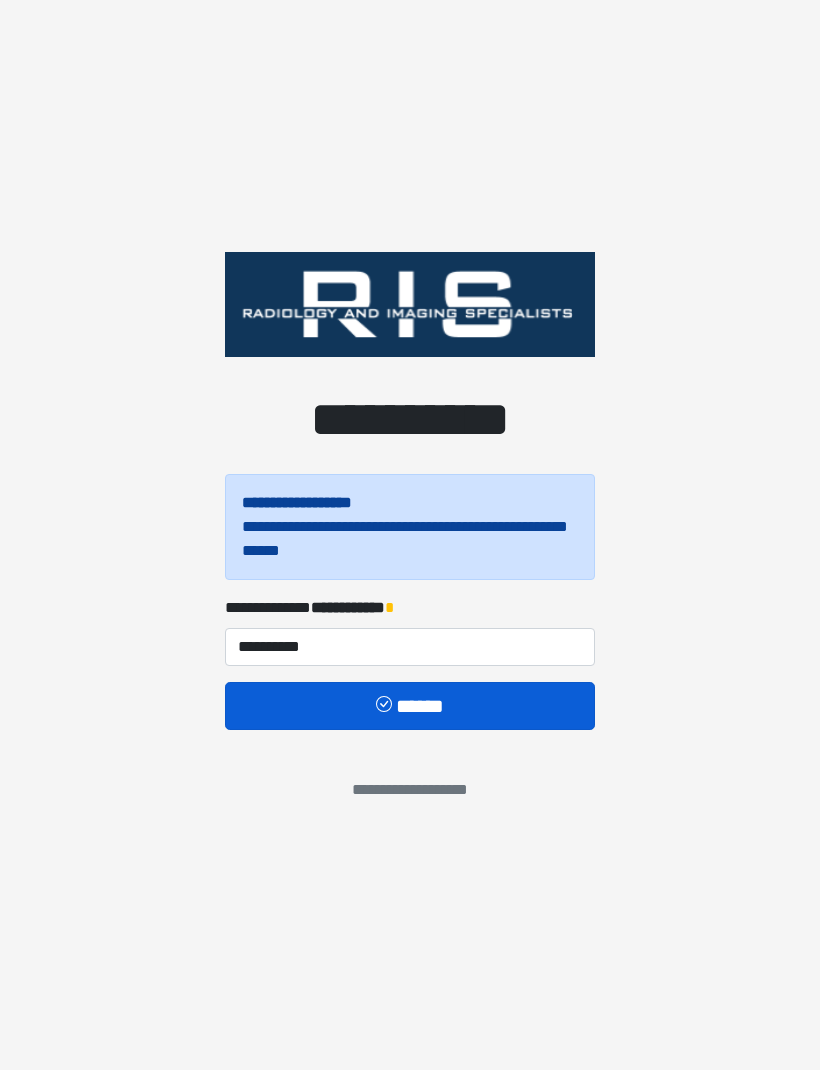 click on "******" at bounding box center (410, 706) 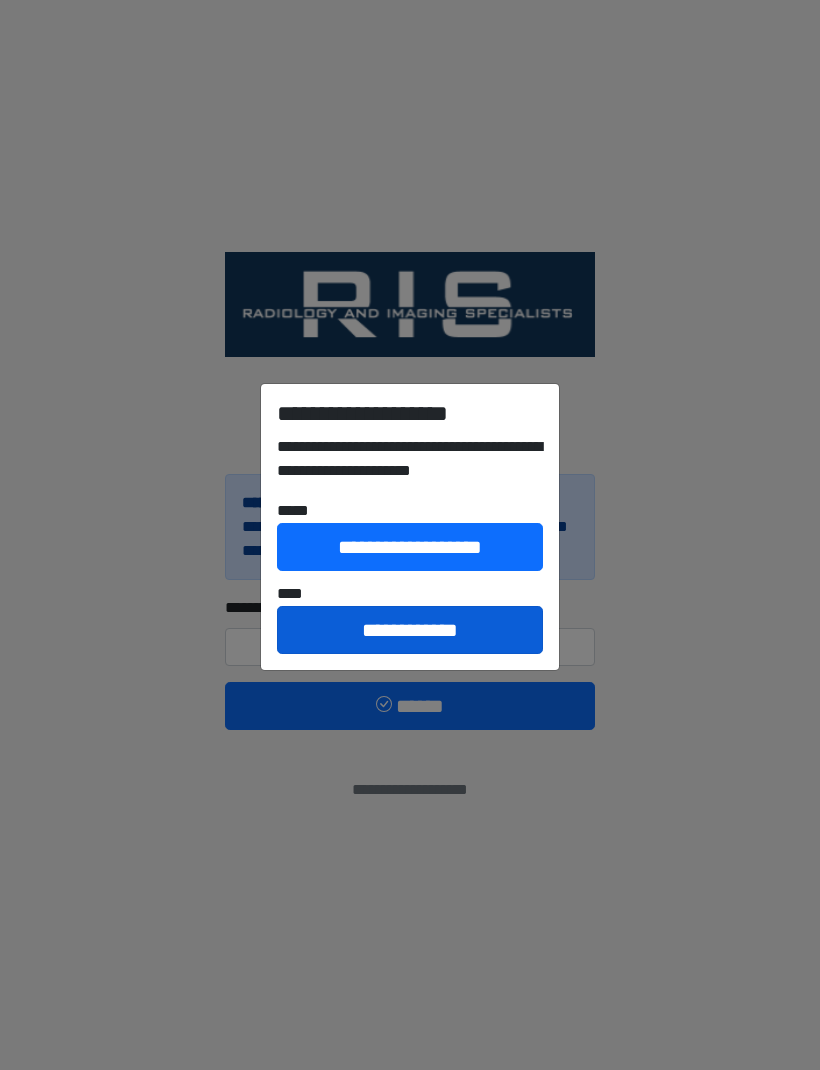 click on "**********" at bounding box center [410, 630] 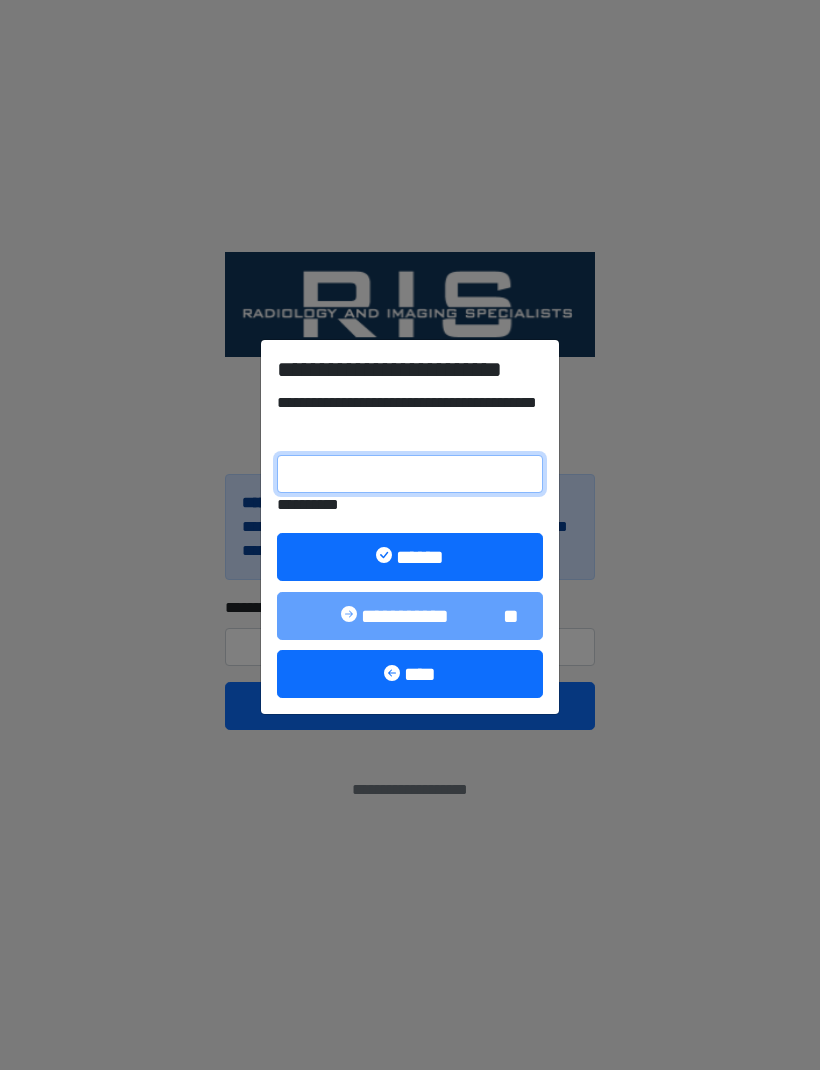 click on "**********" at bounding box center [410, 474] 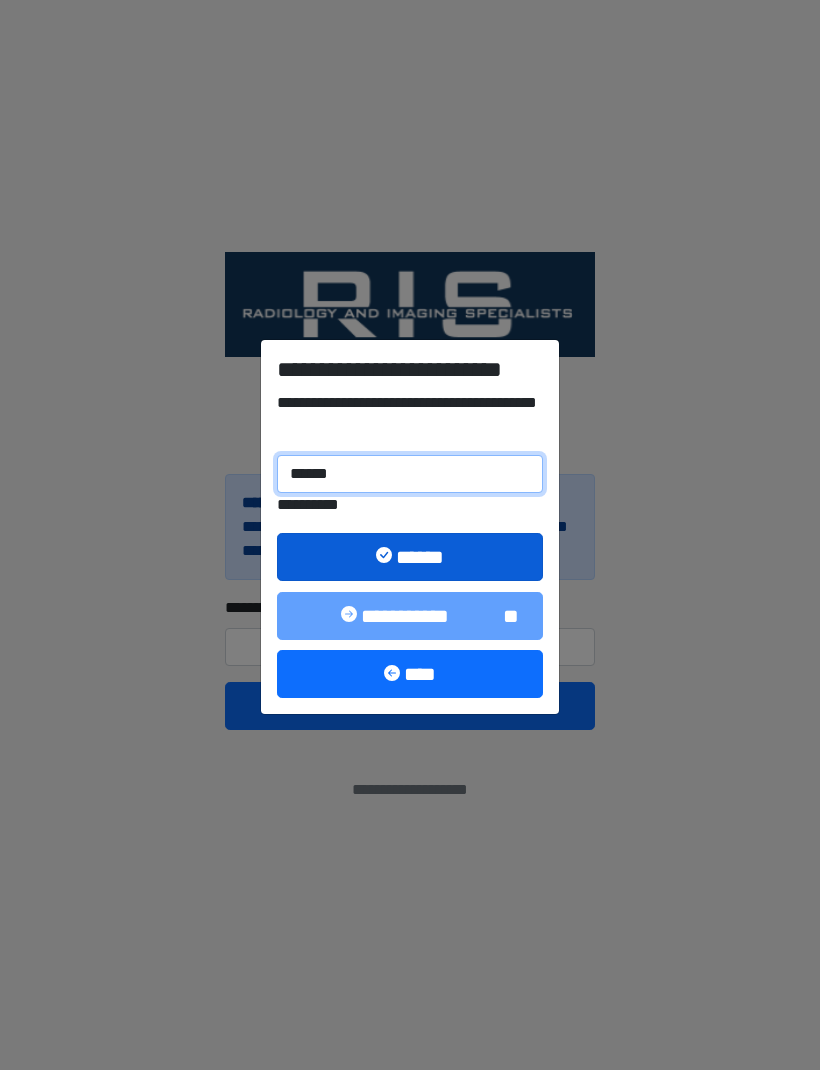 type on "******" 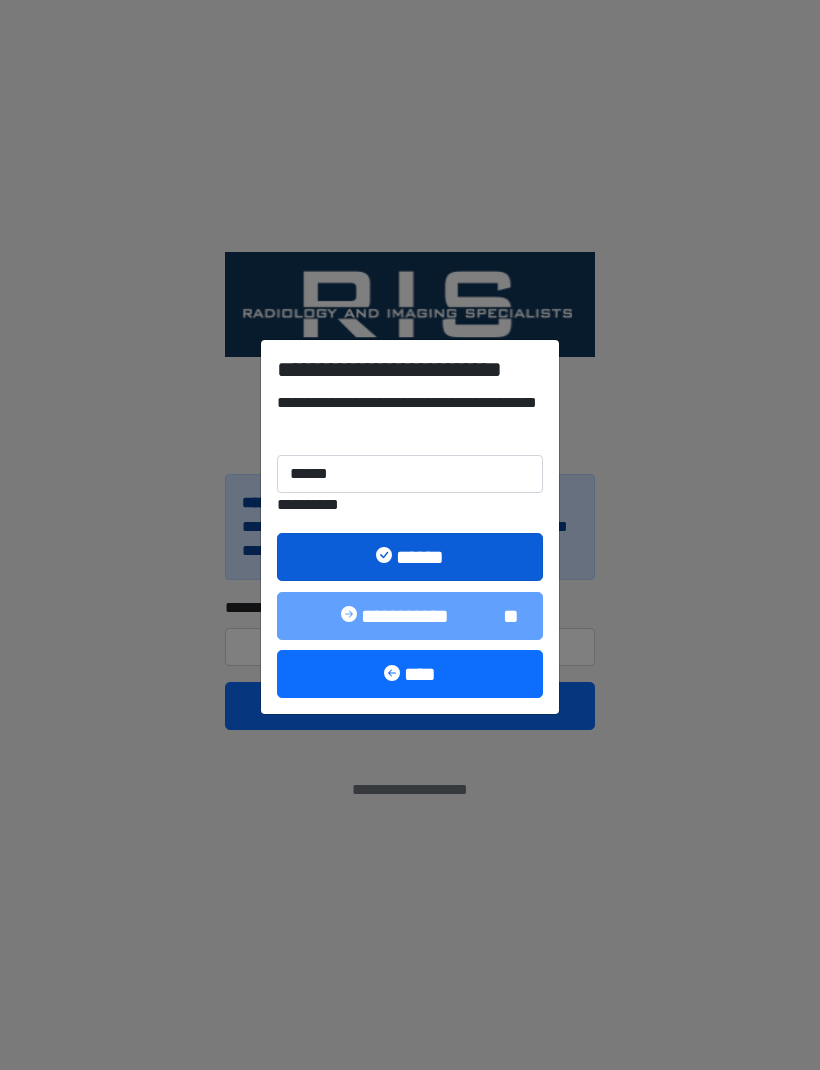 click on "******" at bounding box center [410, 557] 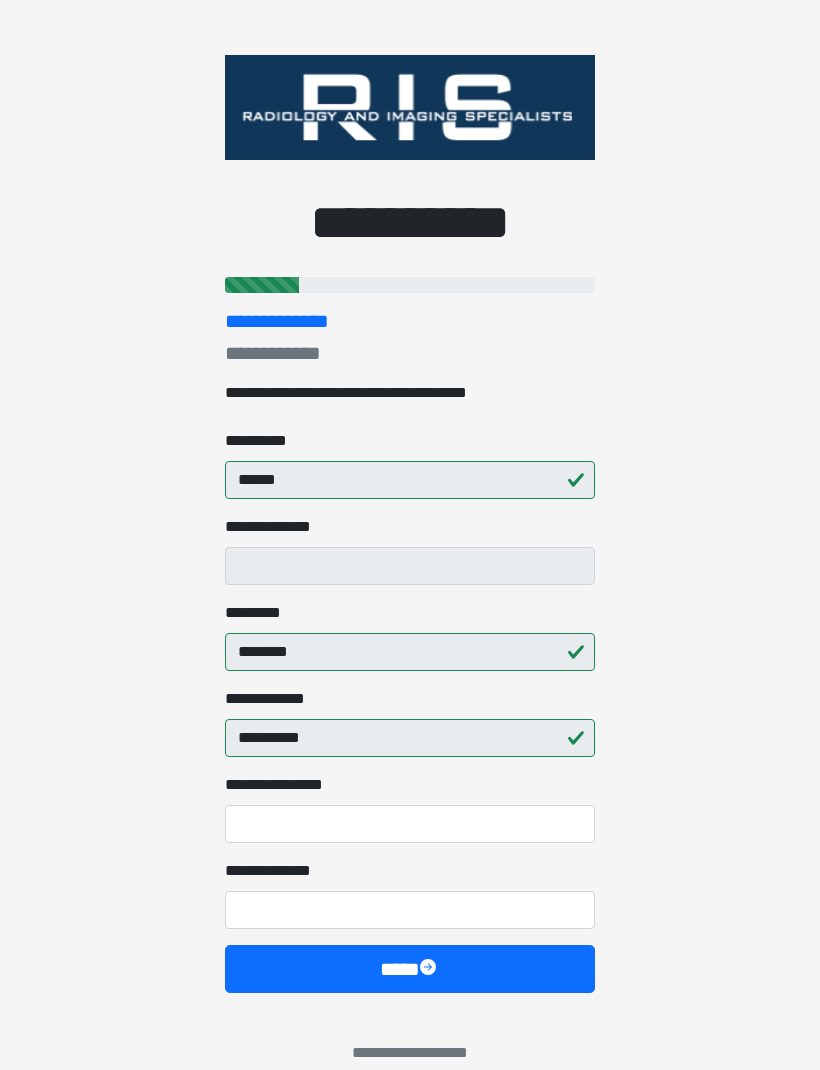 scroll, scrollTop: 26, scrollLeft: 0, axis: vertical 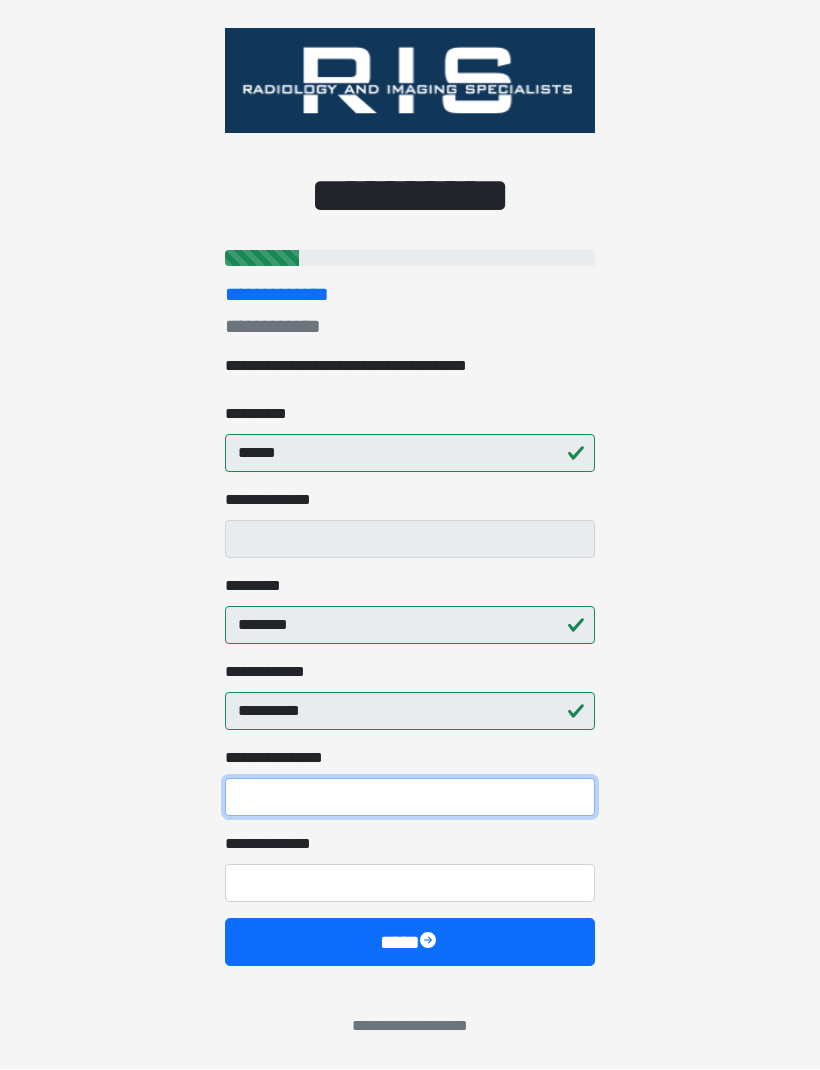 click on "**********" at bounding box center [410, 798] 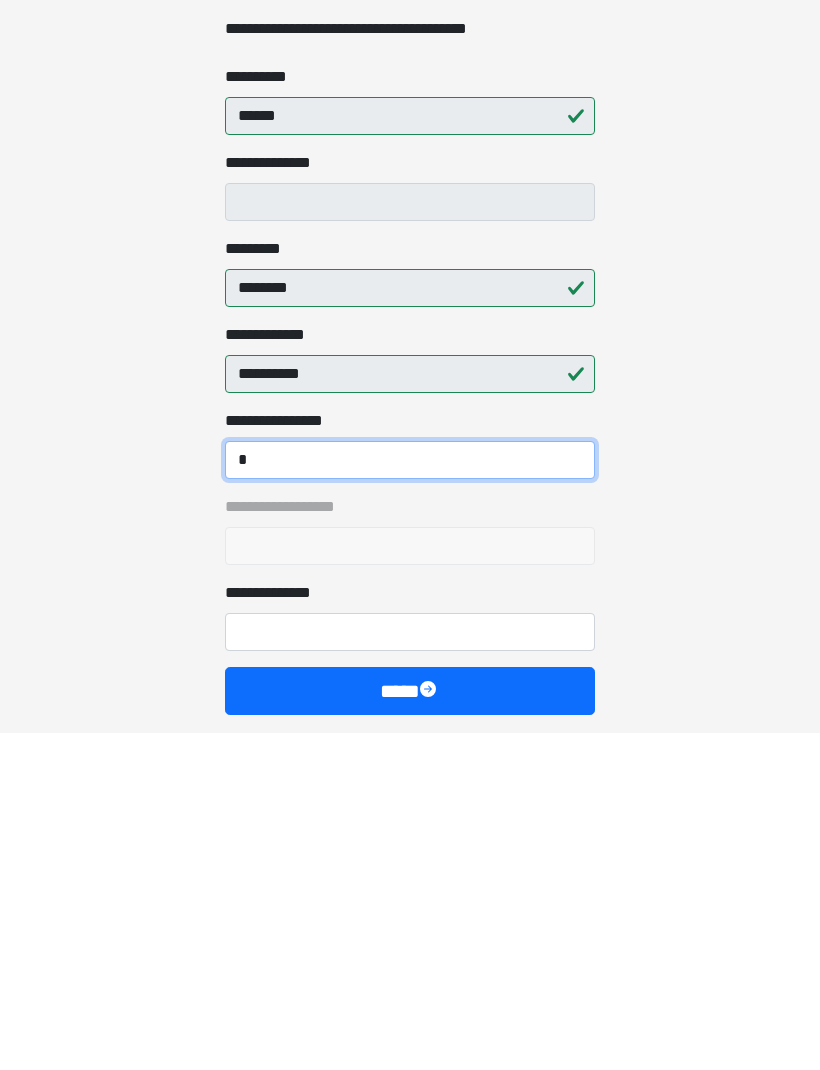 scroll, scrollTop: 26, scrollLeft: 0, axis: vertical 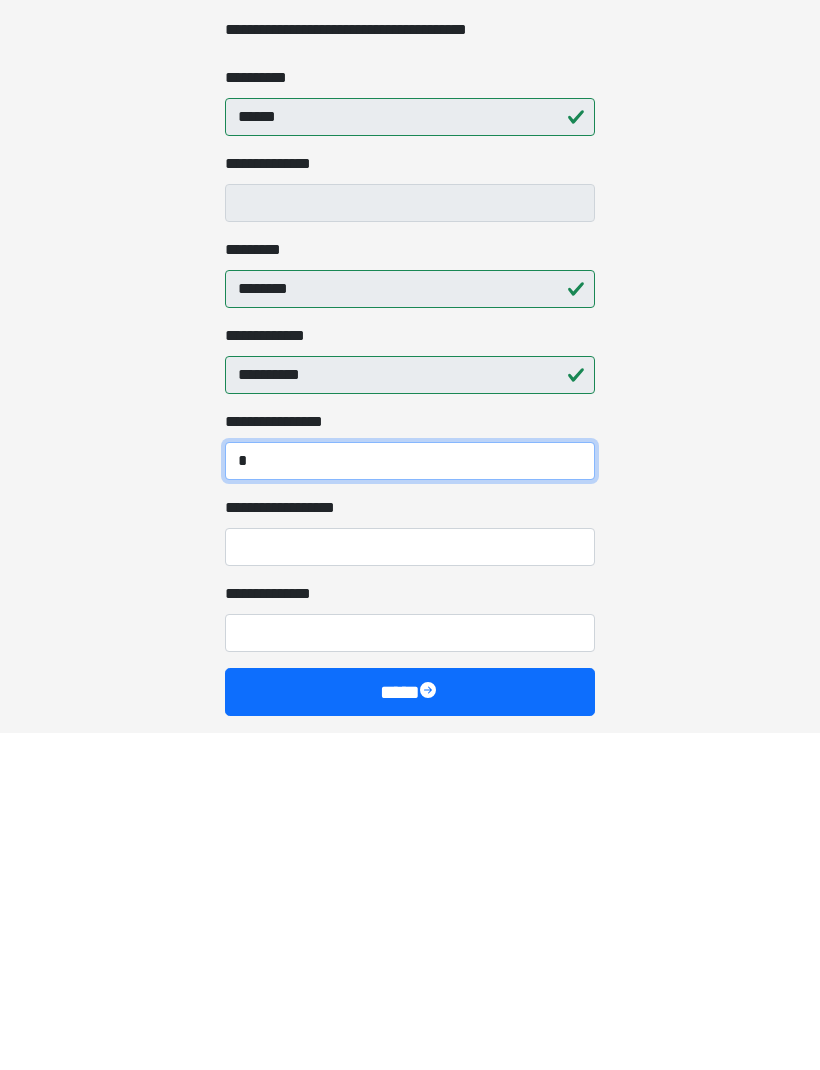 type on "*" 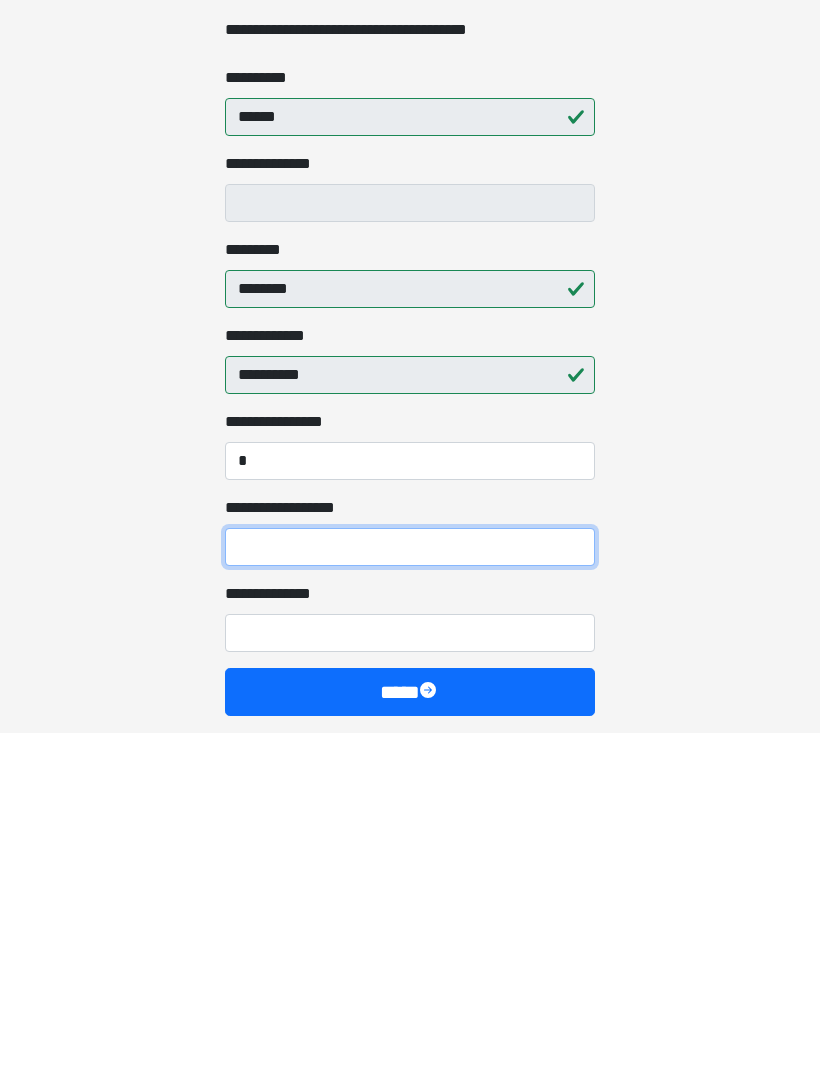 click on "**********" at bounding box center (410, 884) 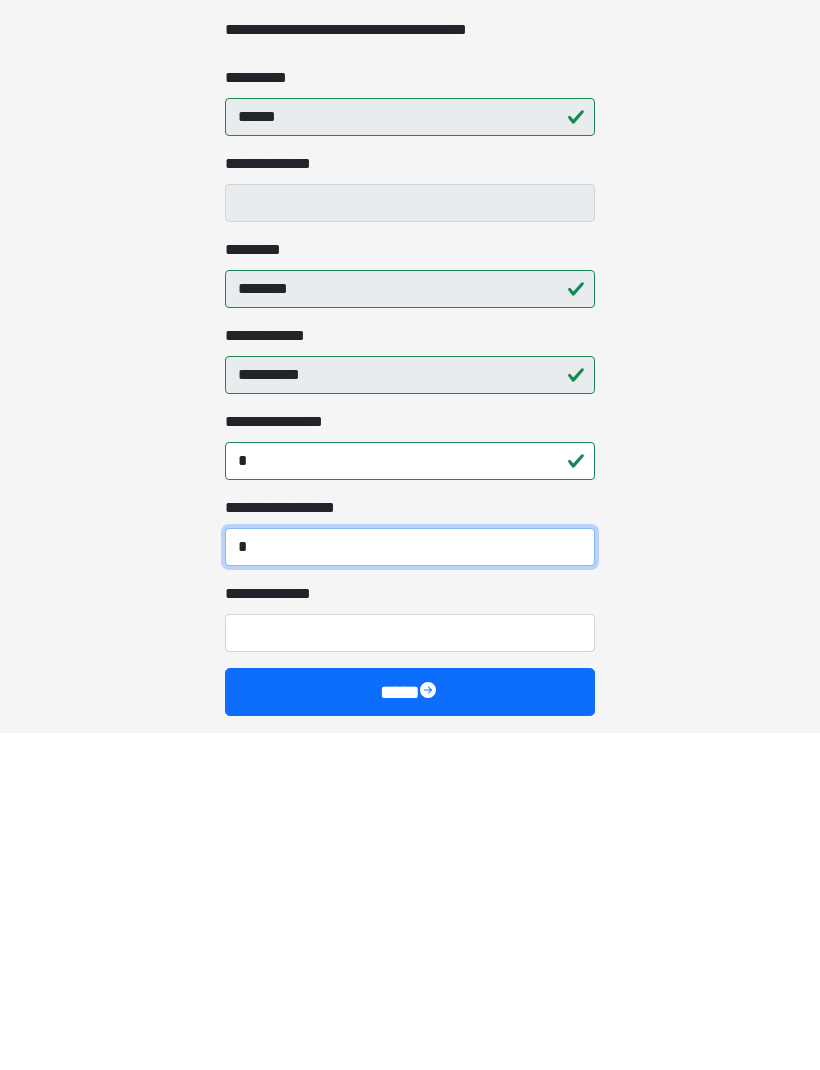type on "*" 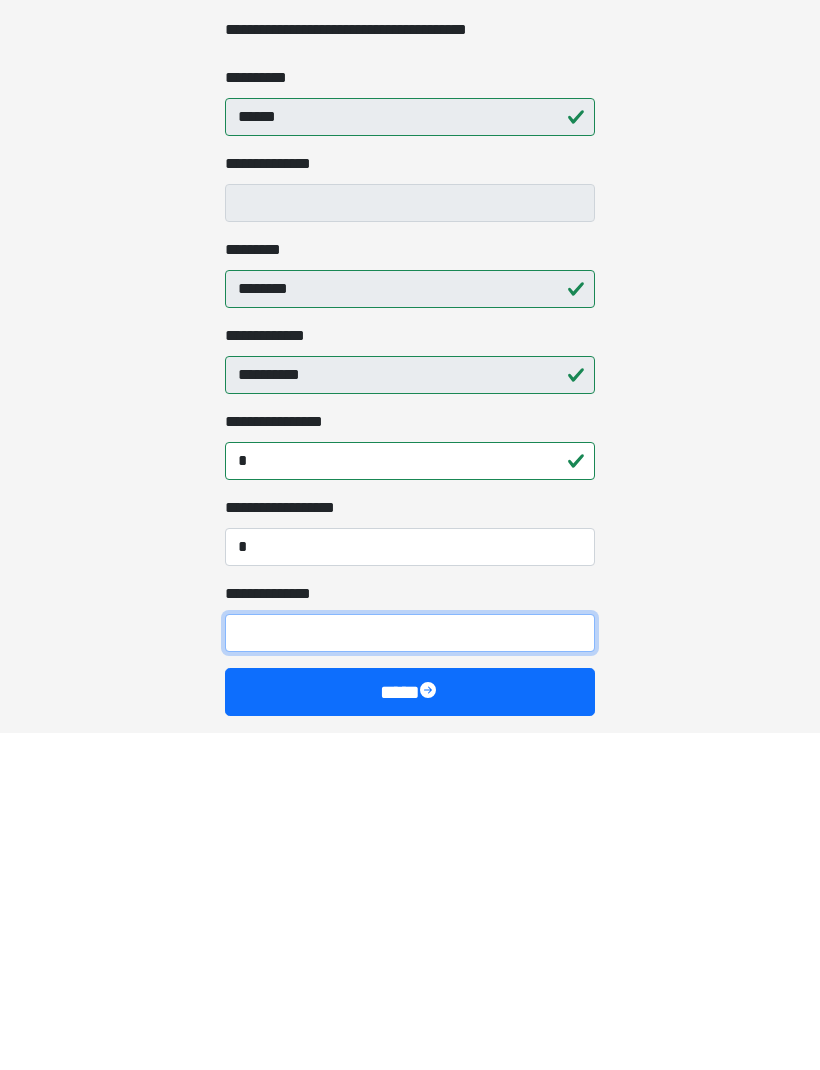 click on "**********" at bounding box center [410, 970] 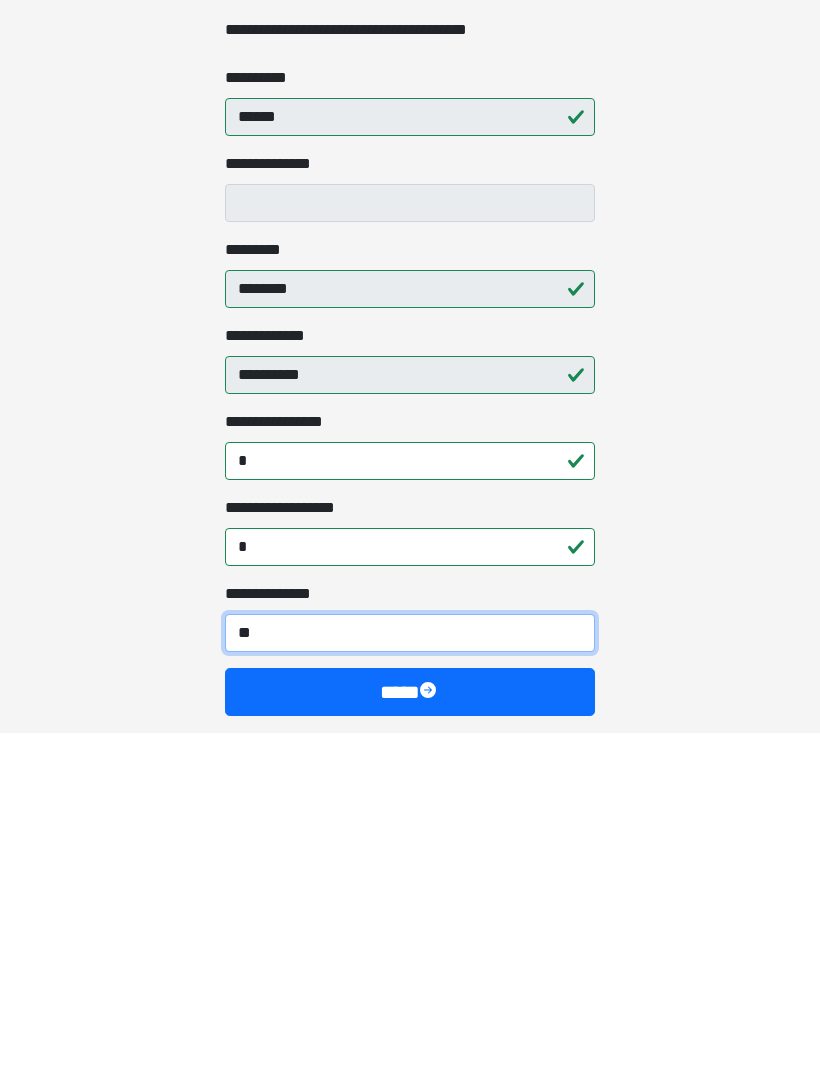 type on "***" 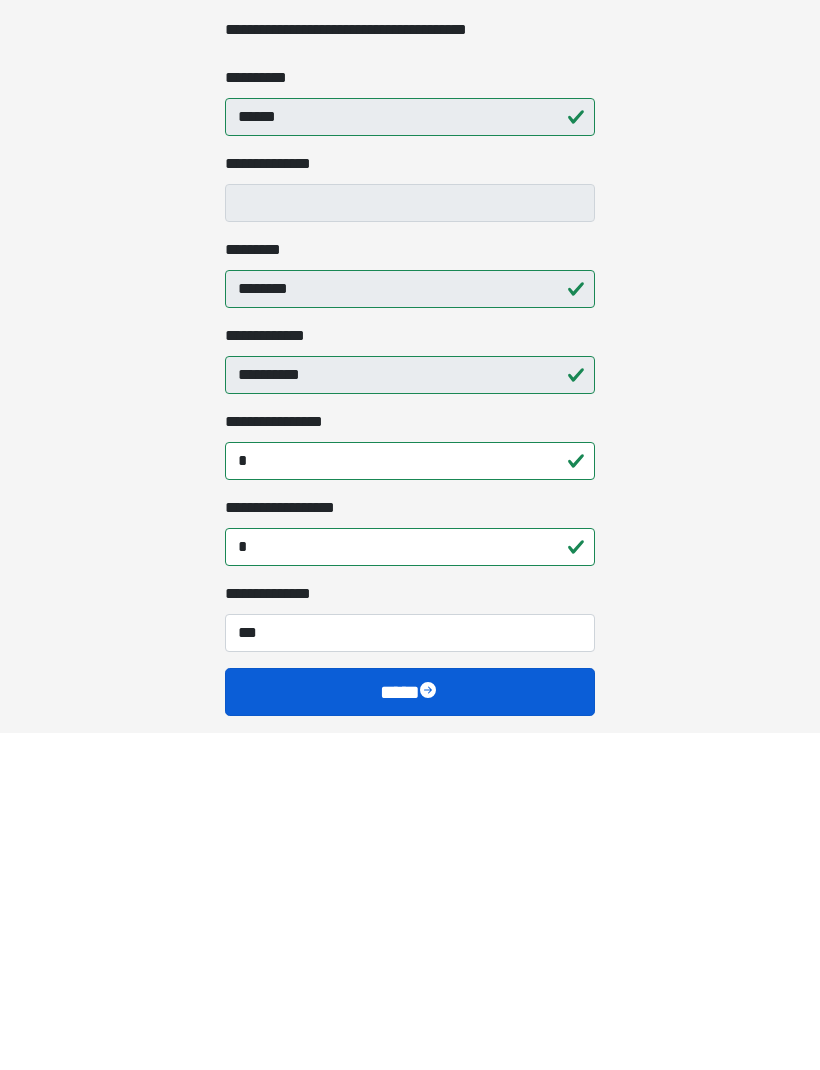 click at bounding box center [430, 1029] 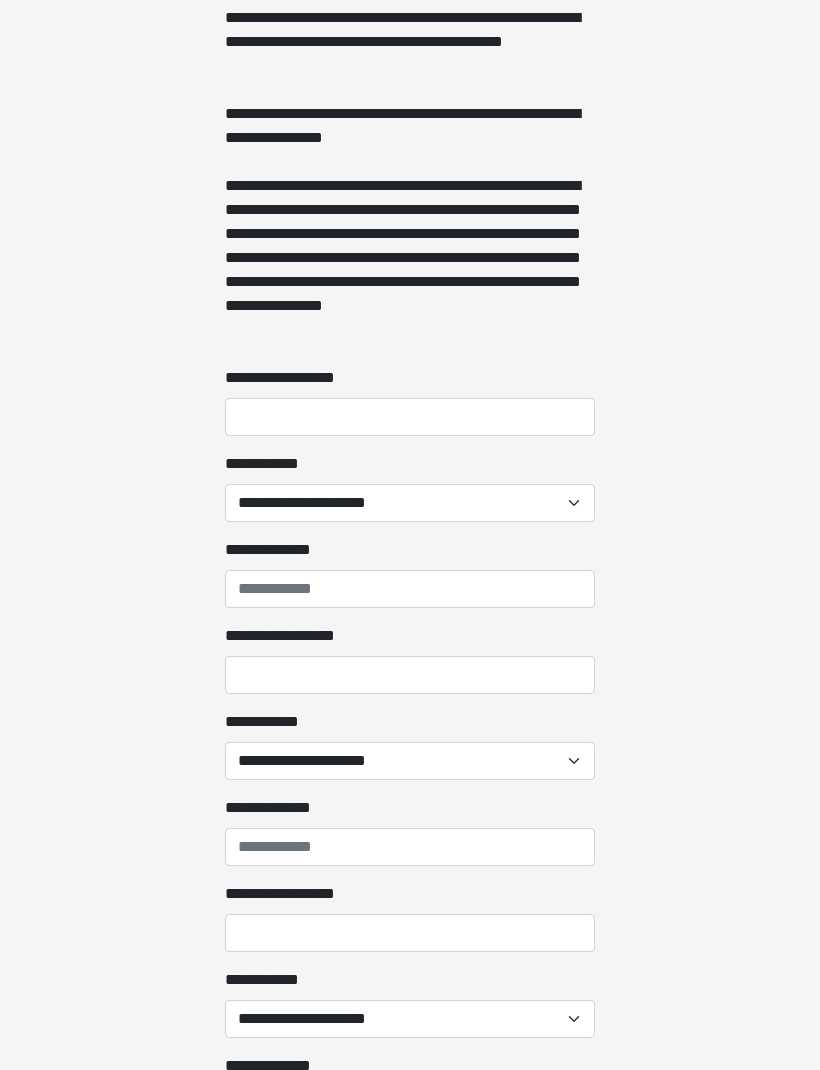 scroll, scrollTop: 1631, scrollLeft: 0, axis: vertical 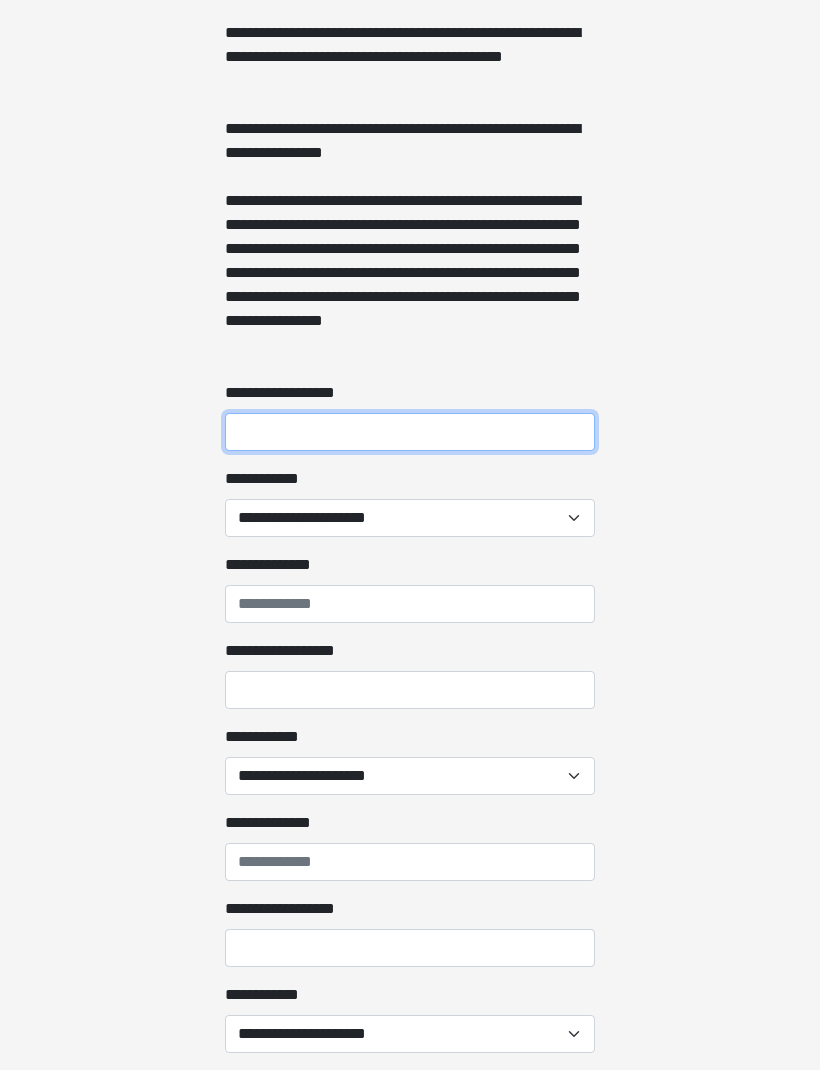 click on "**********" at bounding box center (410, 433) 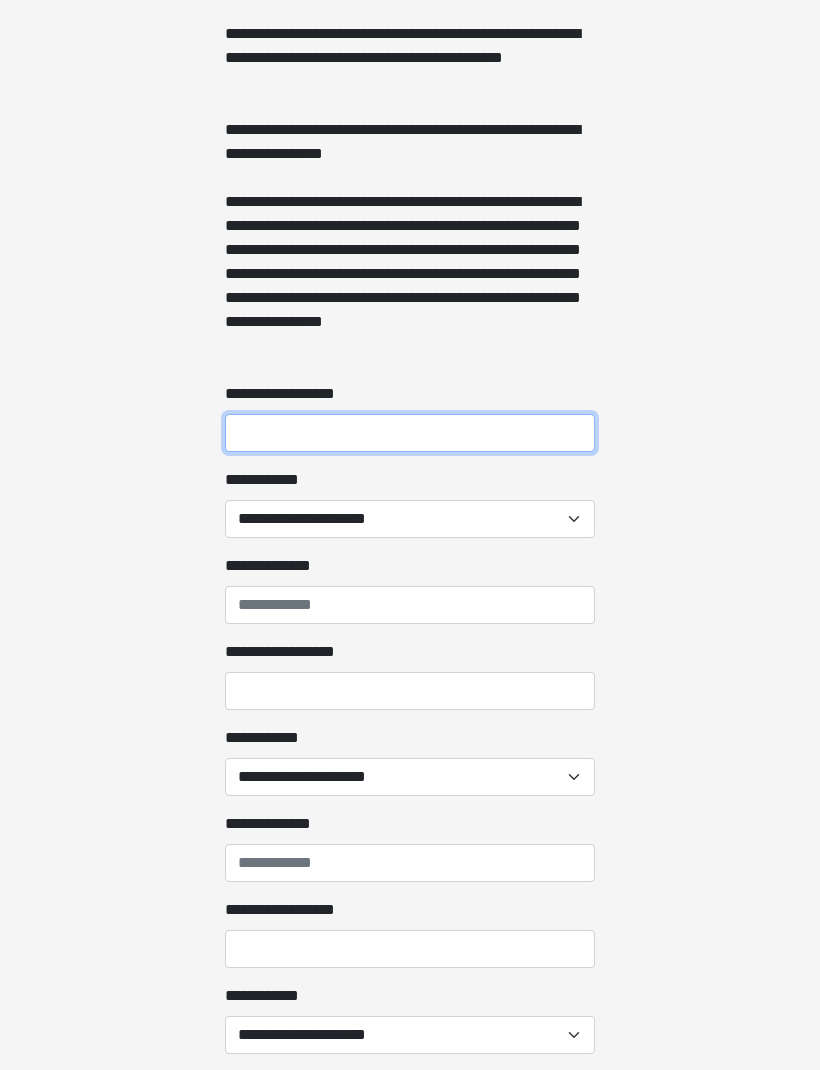 type on "**********" 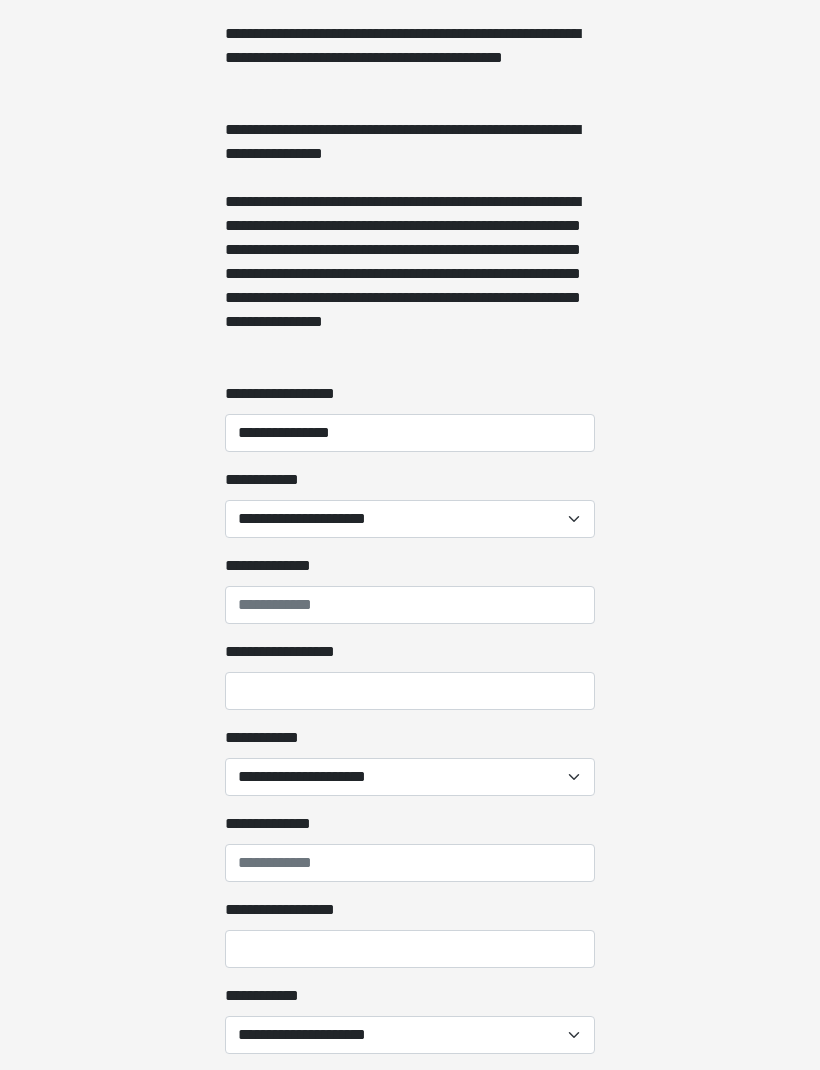scroll, scrollTop: 1632, scrollLeft: 0, axis: vertical 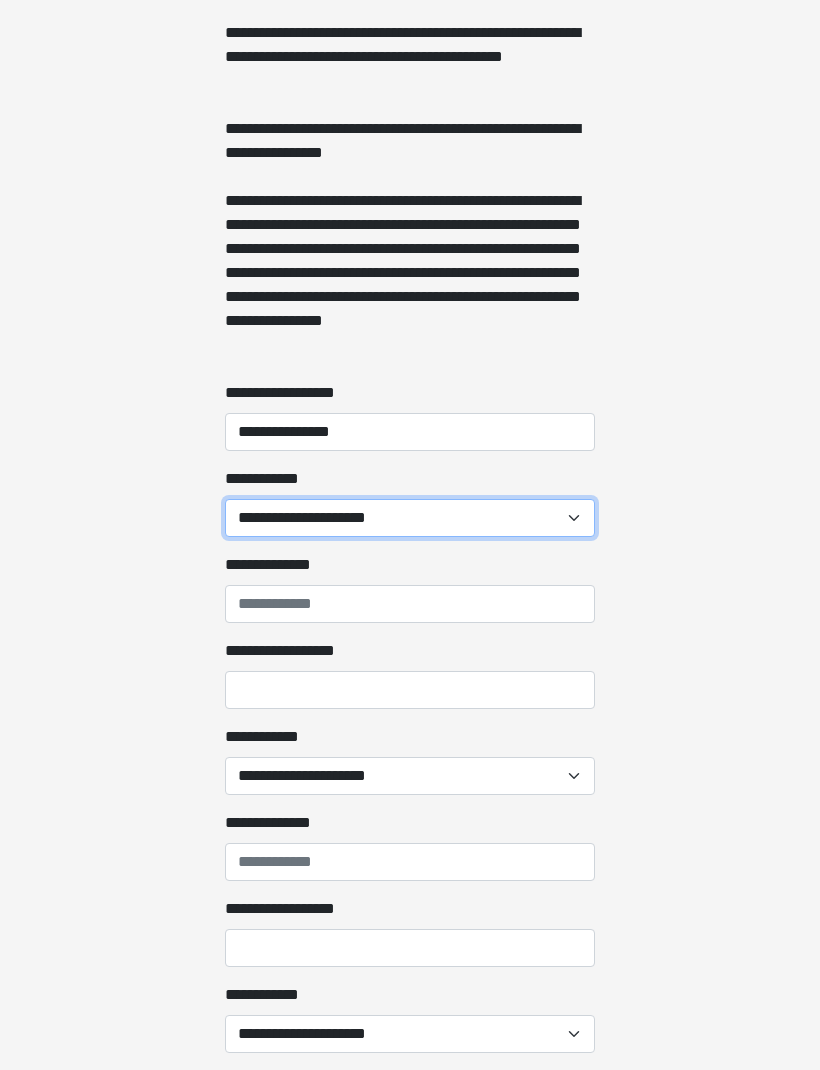 click on "**********" at bounding box center [410, 518] 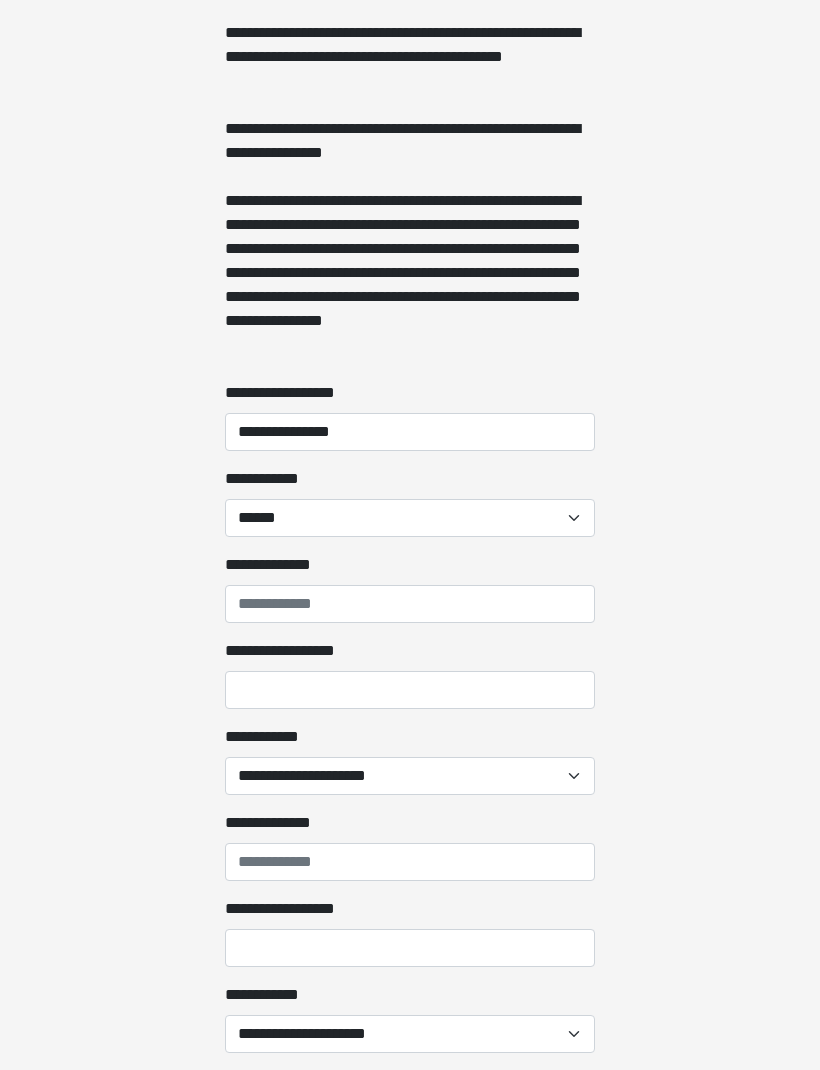 click on "**********" at bounding box center [410, -1097] 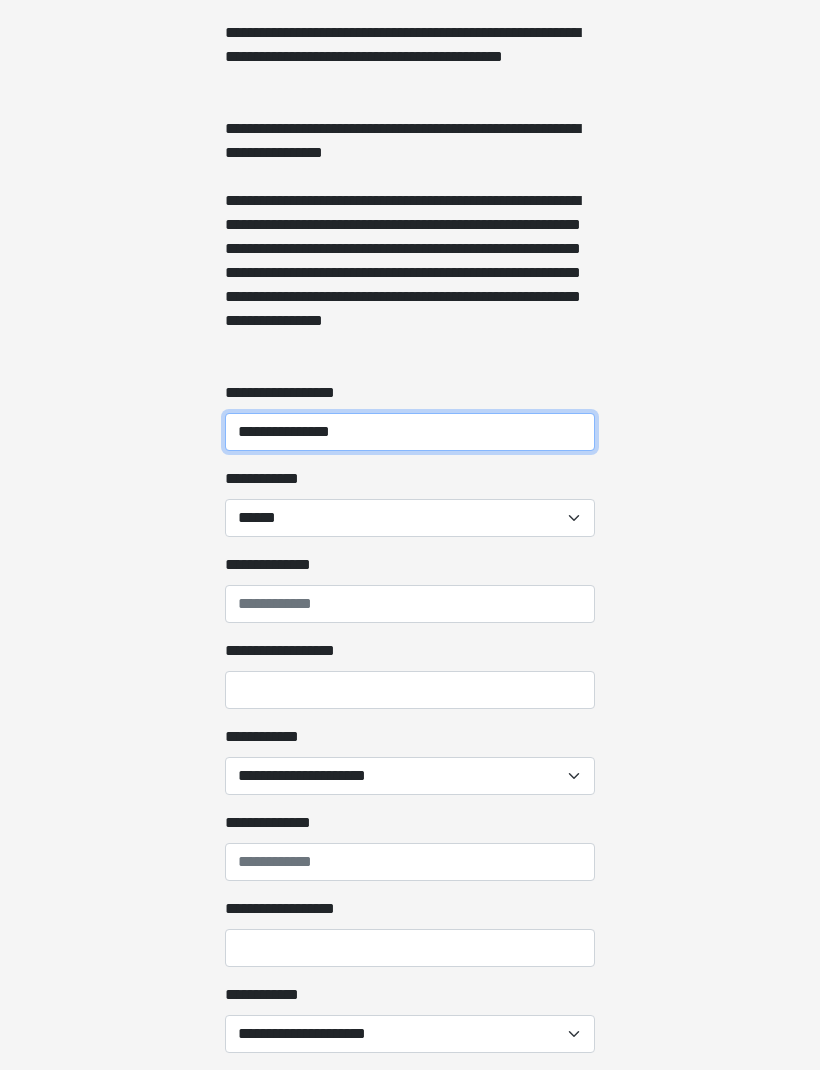 click on "**********" at bounding box center (410, 432) 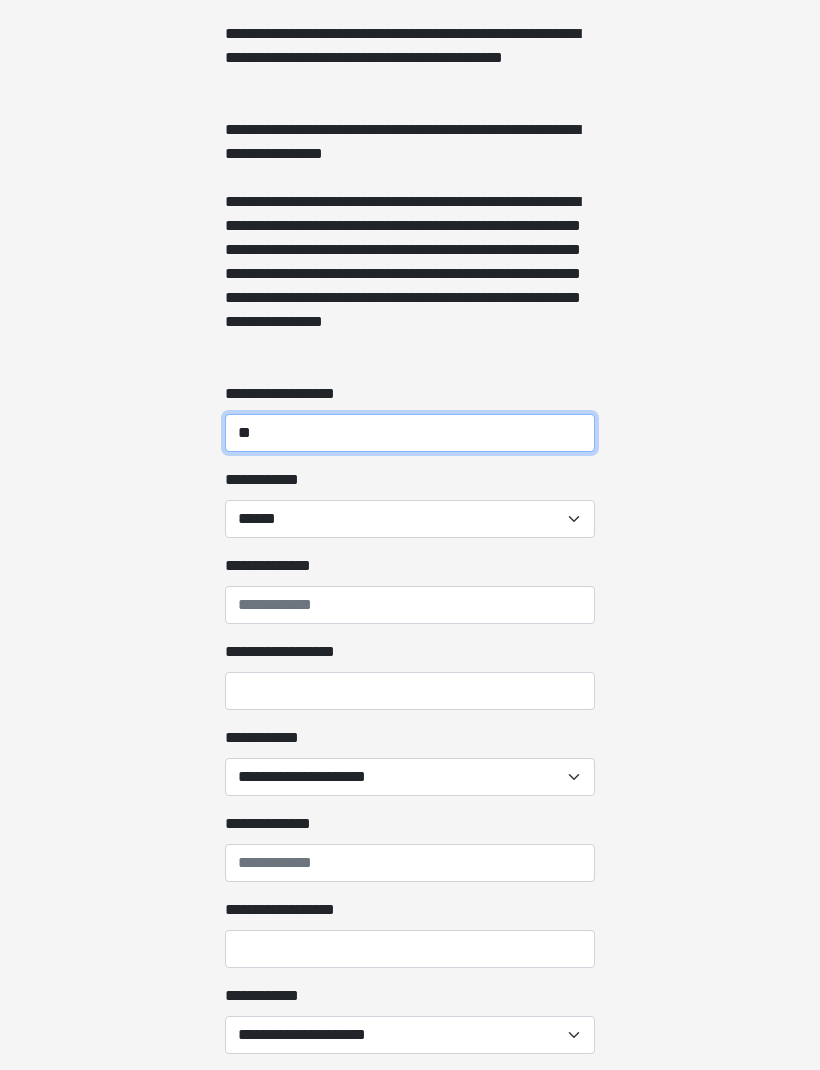 type on "*" 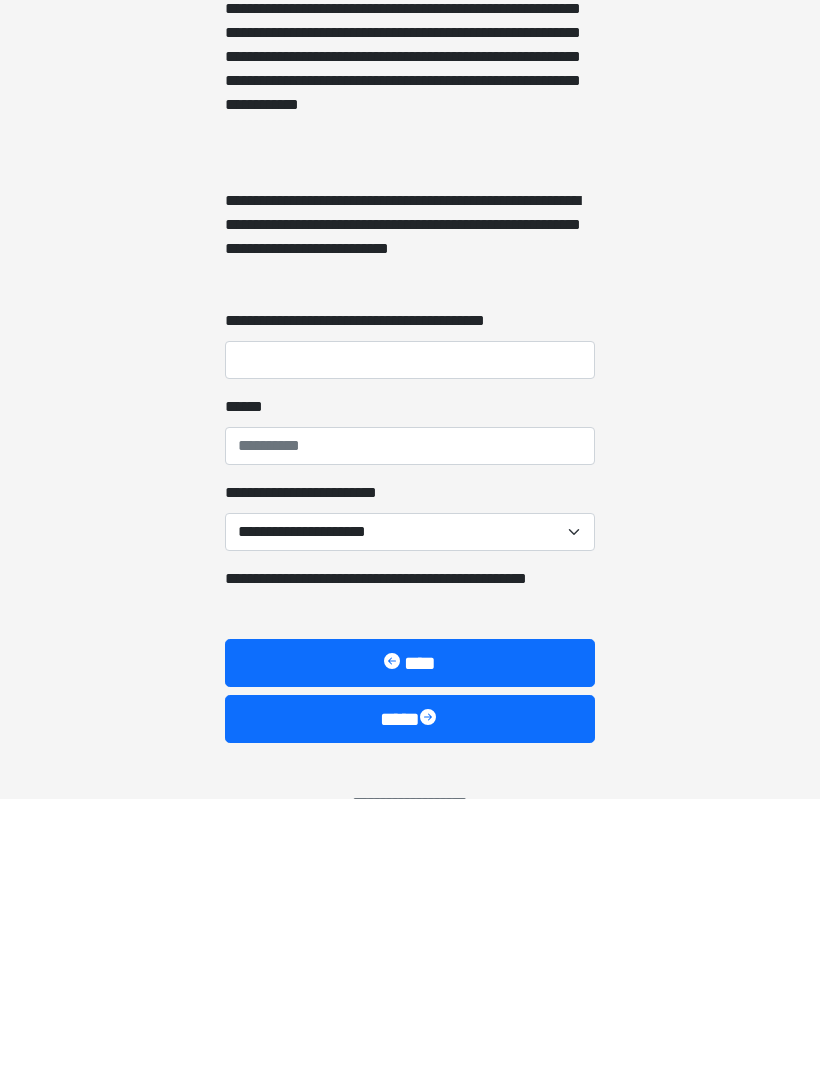 scroll, scrollTop: 6492, scrollLeft: 0, axis: vertical 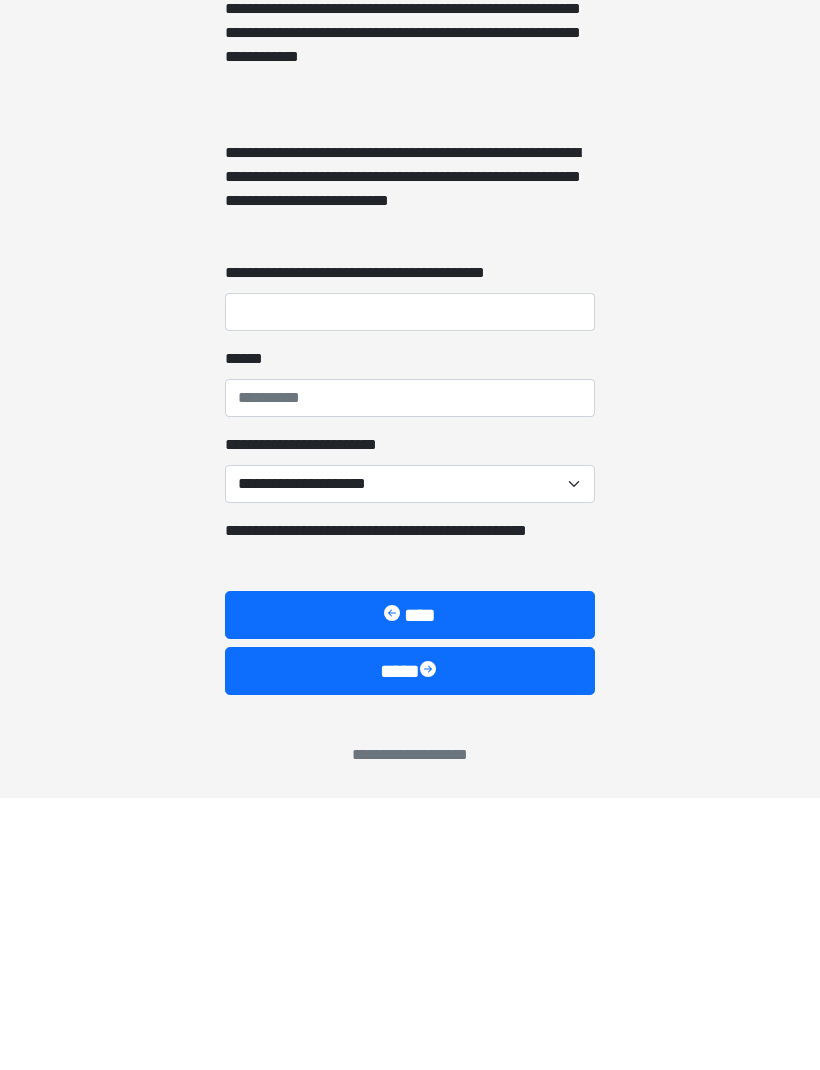 type 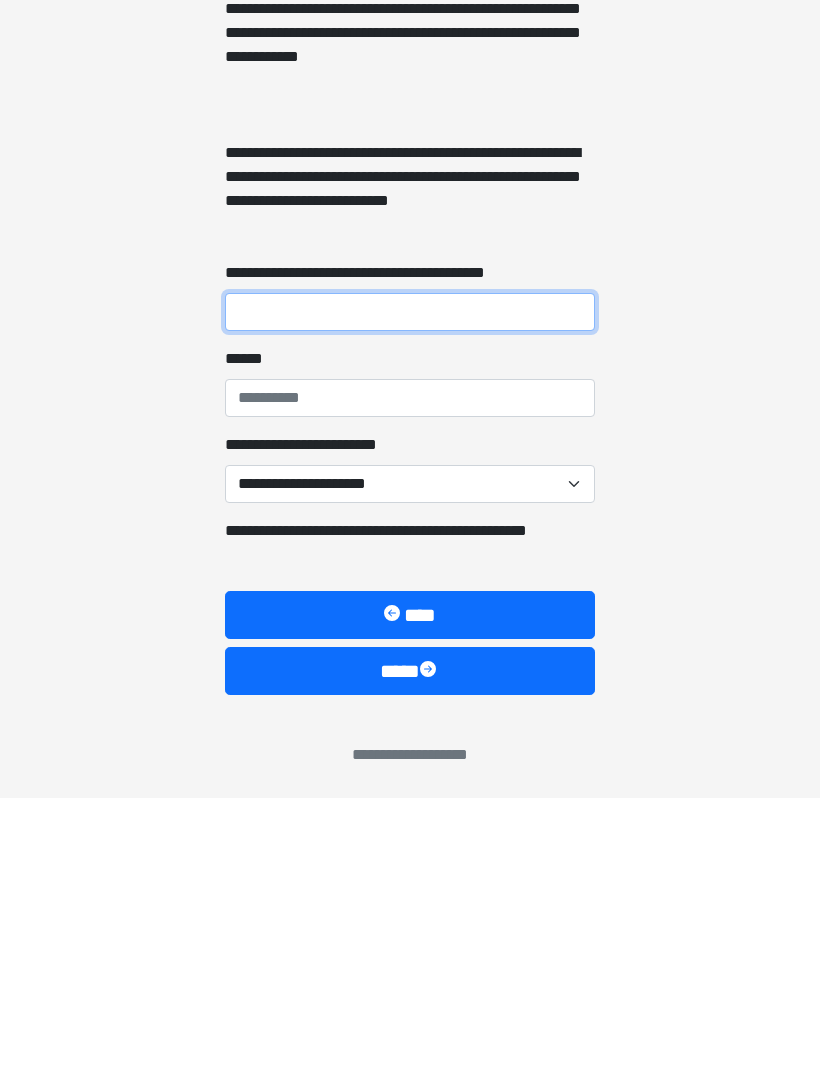click on "**********" at bounding box center [410, 584] 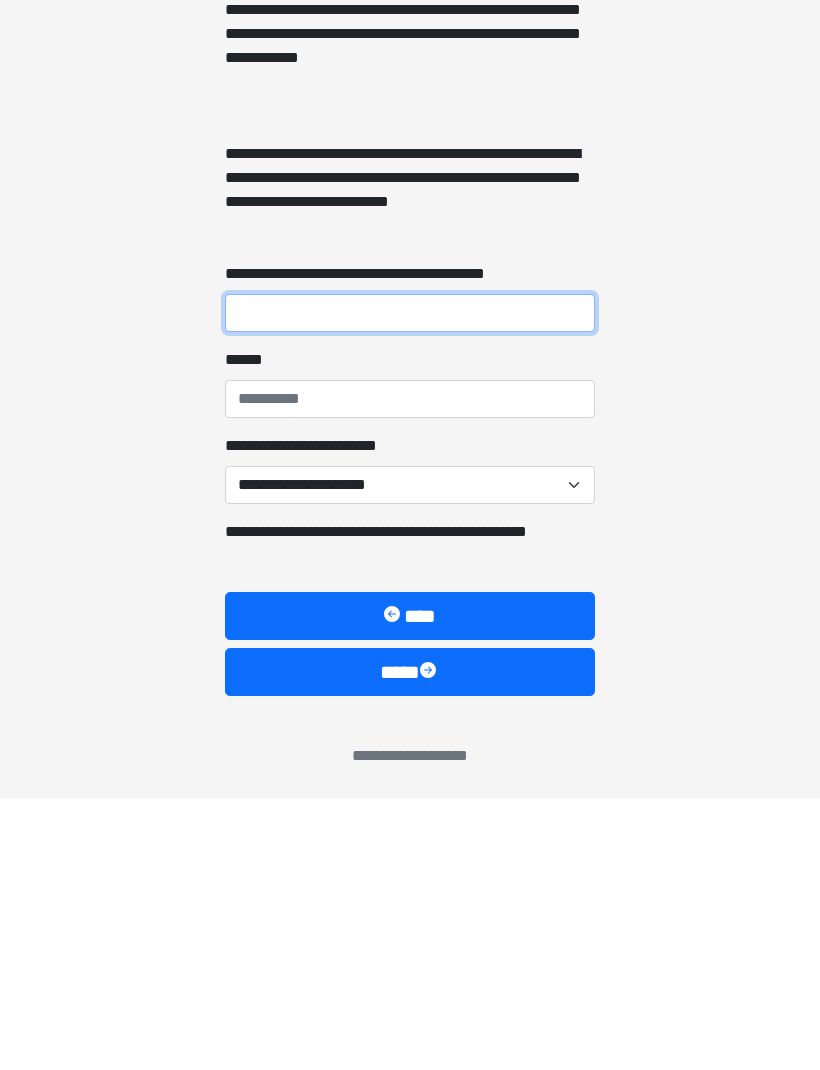 type on "**********" 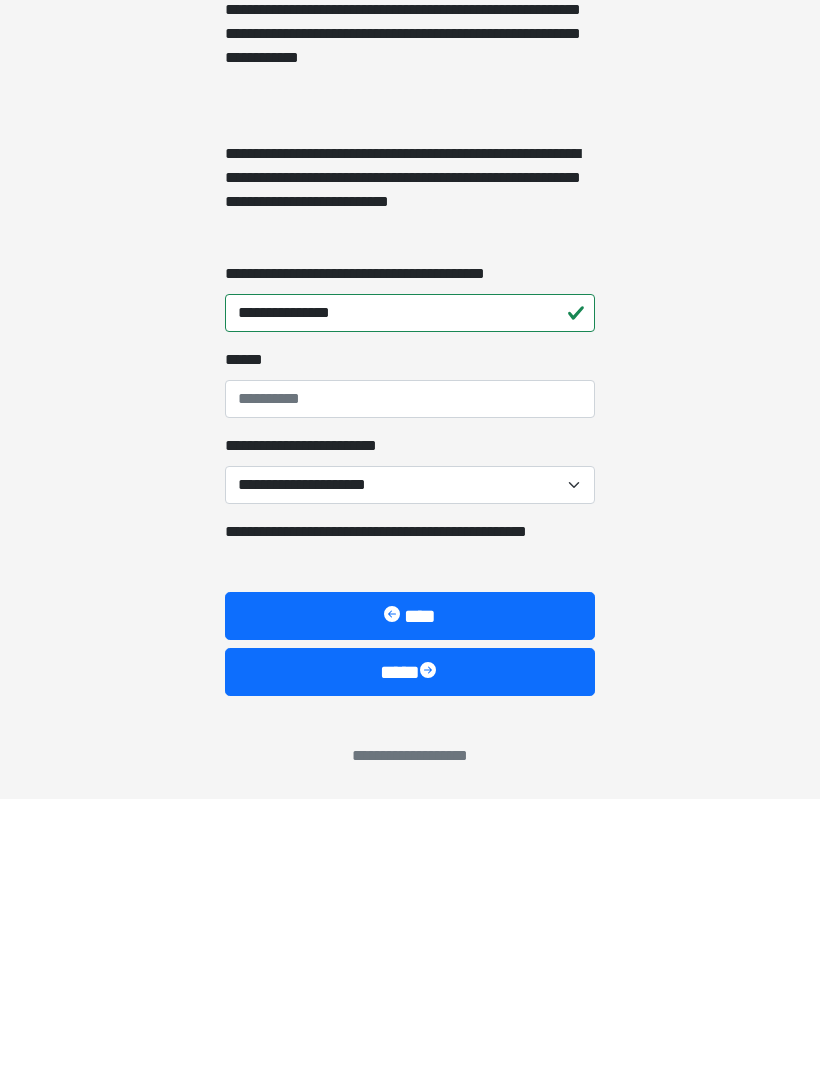 scroll, scrollTop: 6426, scrollLeft: 0, axis: vertical 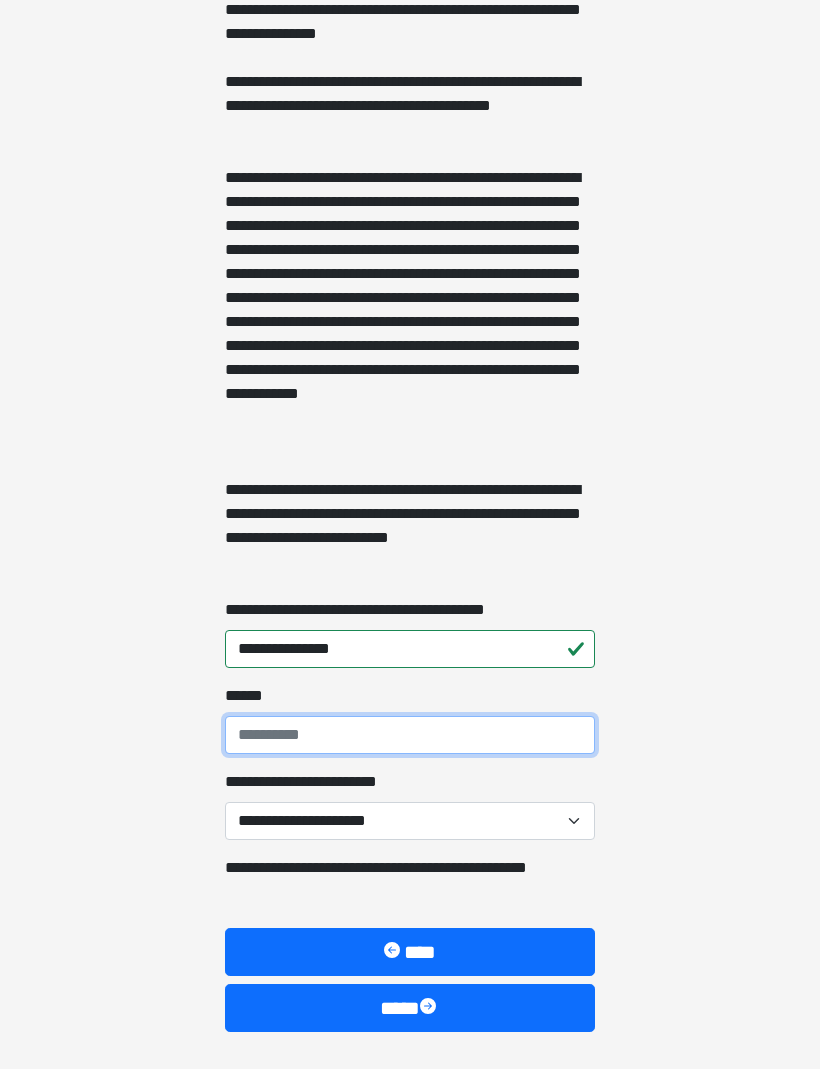 click on "**** *" at bounding box center (410, 736) 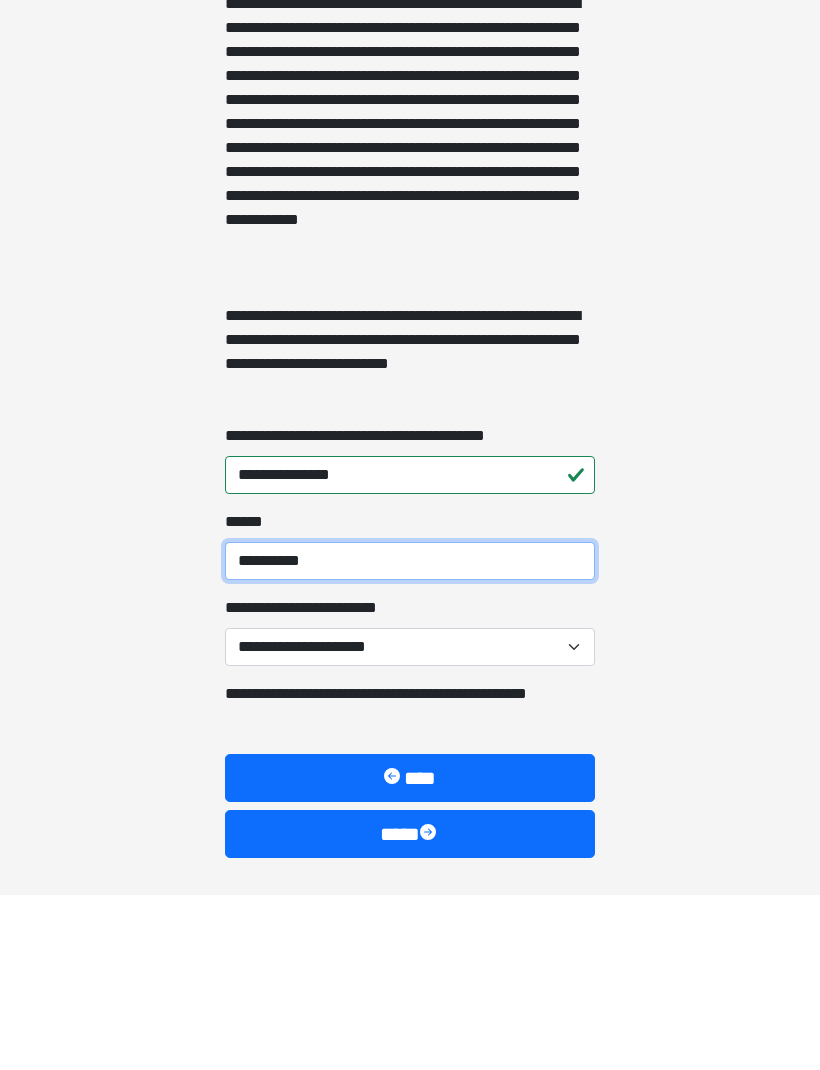 type on "**********" 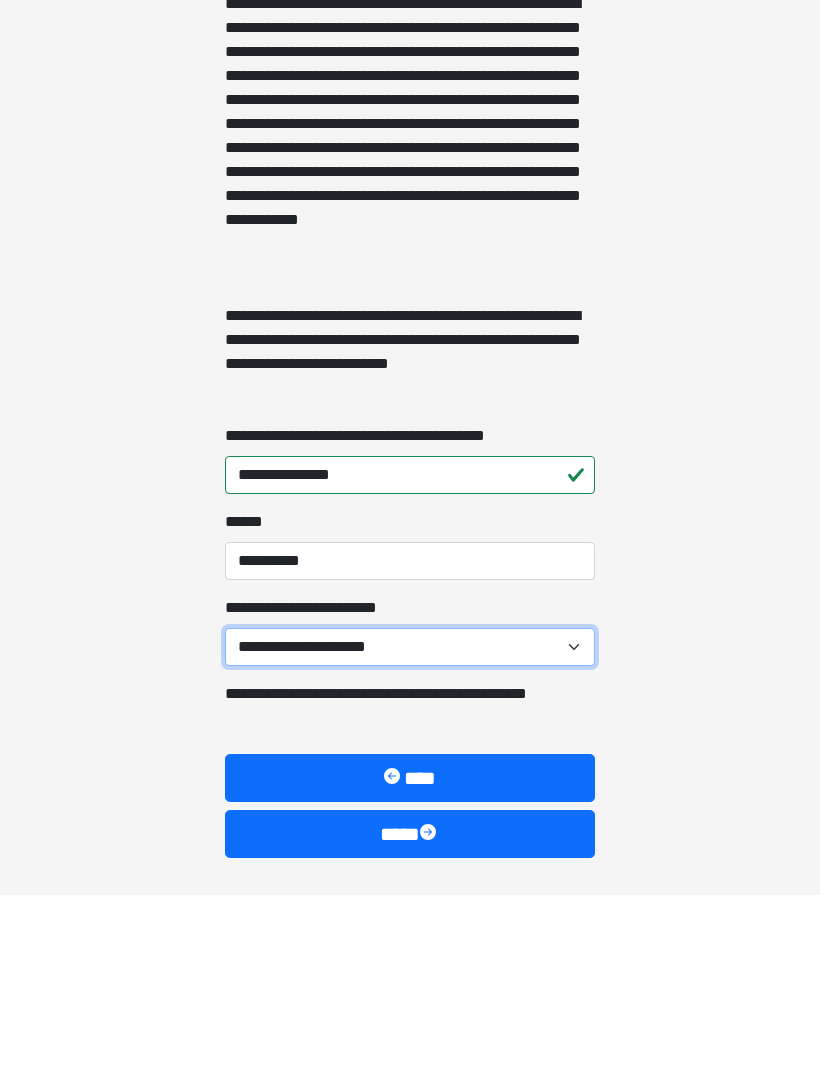 click on "**********" at bounding box center [410, 822] 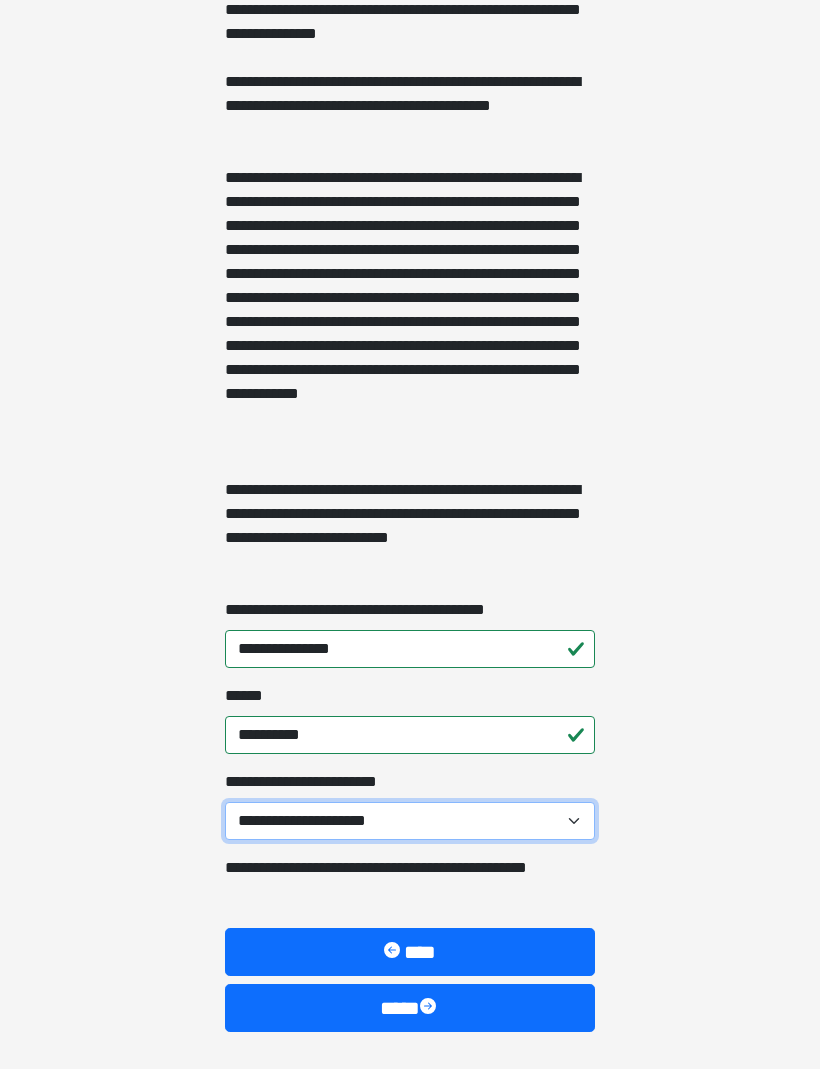 select on "****" 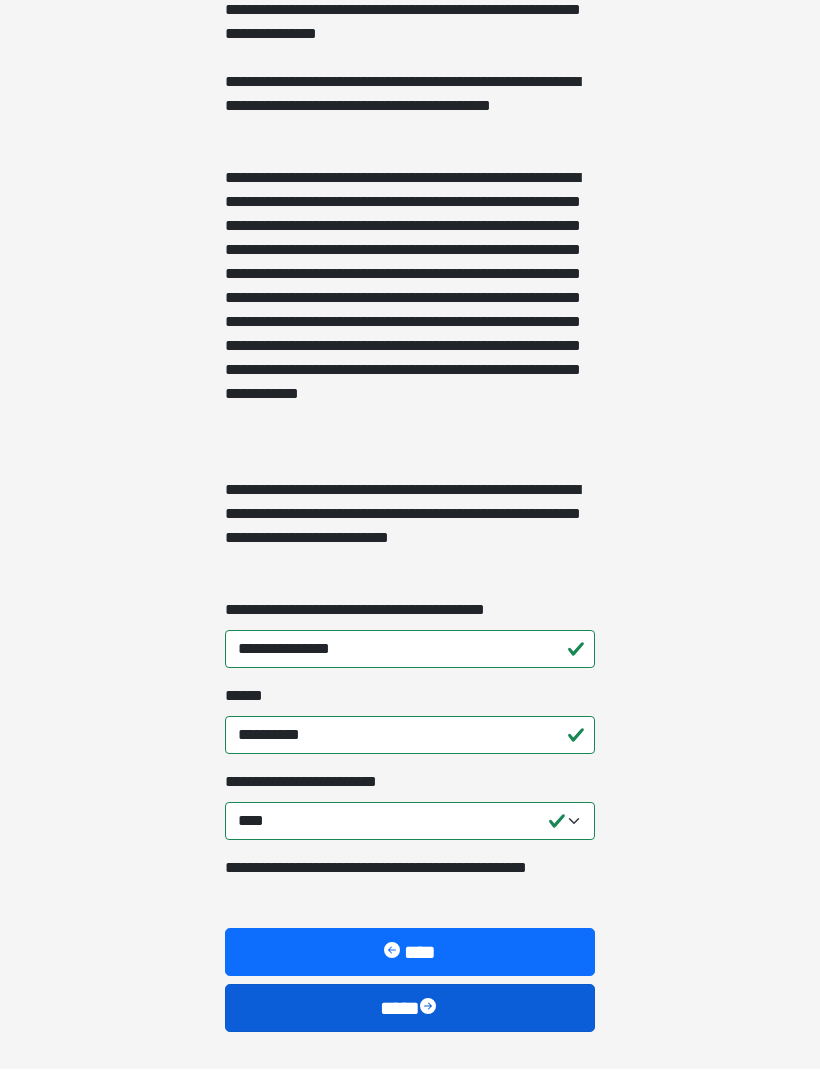 click on "****" at bounding box center [410, 1009] 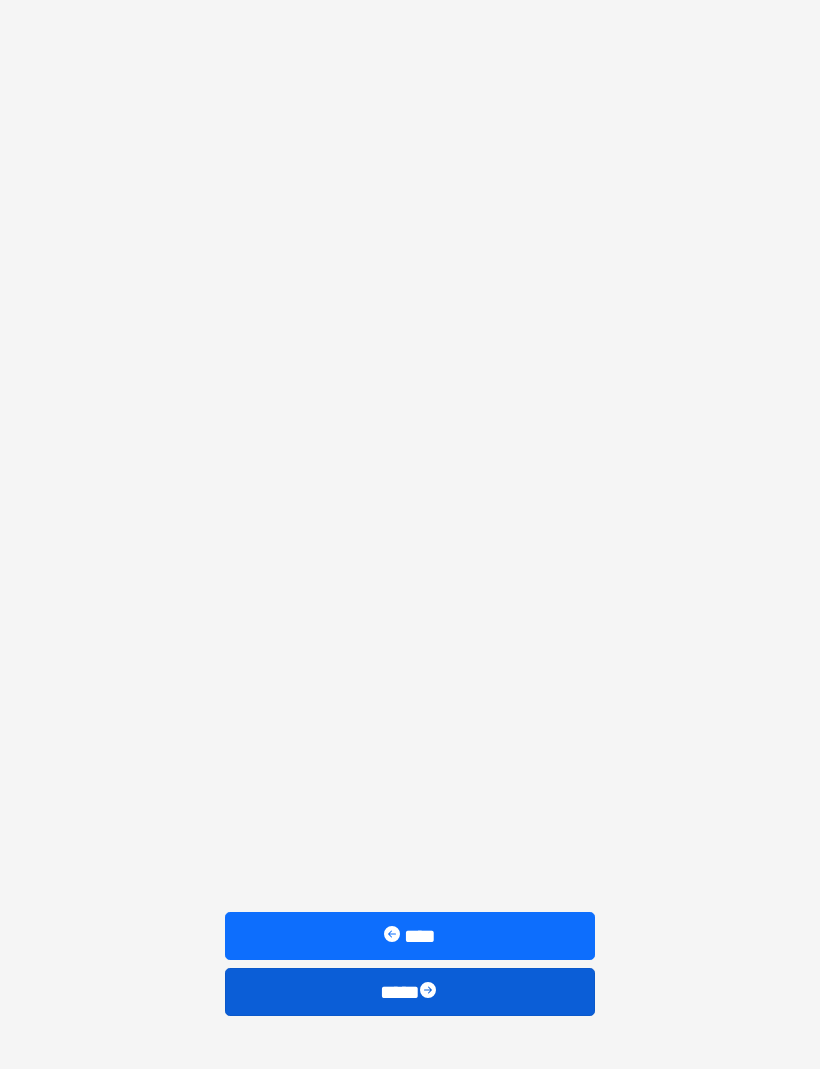 scroll, scrollTop: 0, scrollLeft: 0, axis: both 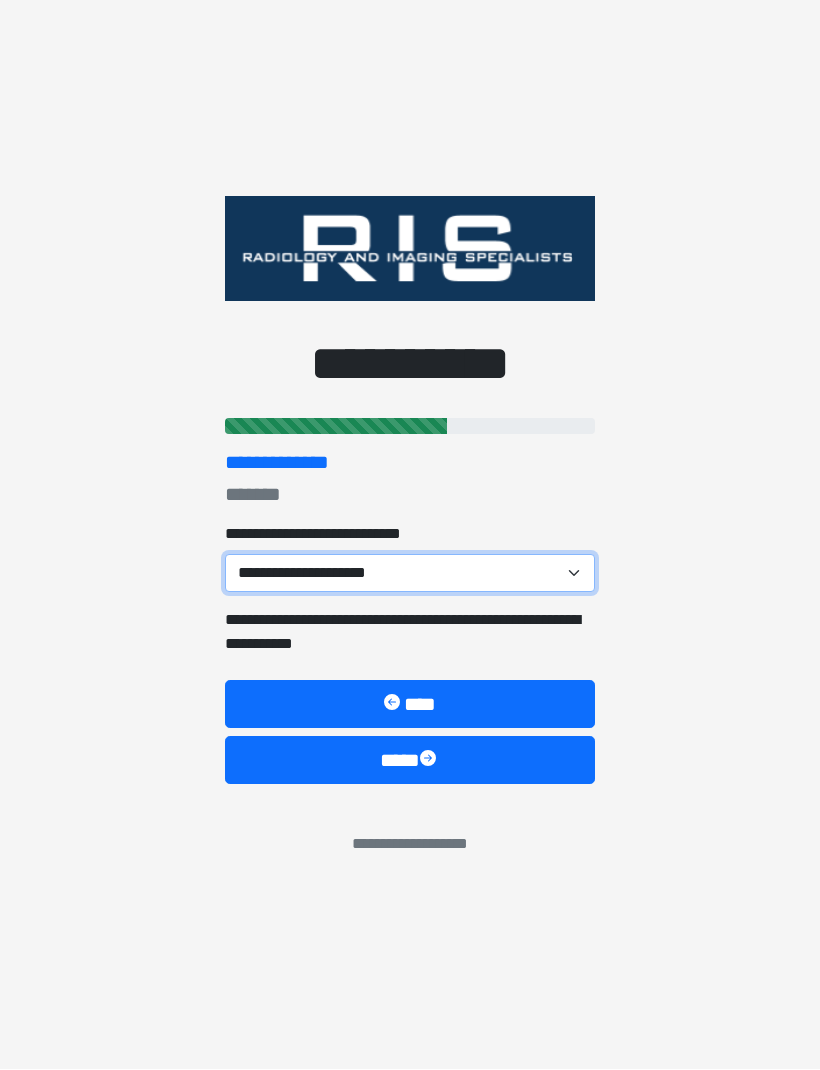 click on "**********" at bounding box center (410, 574) 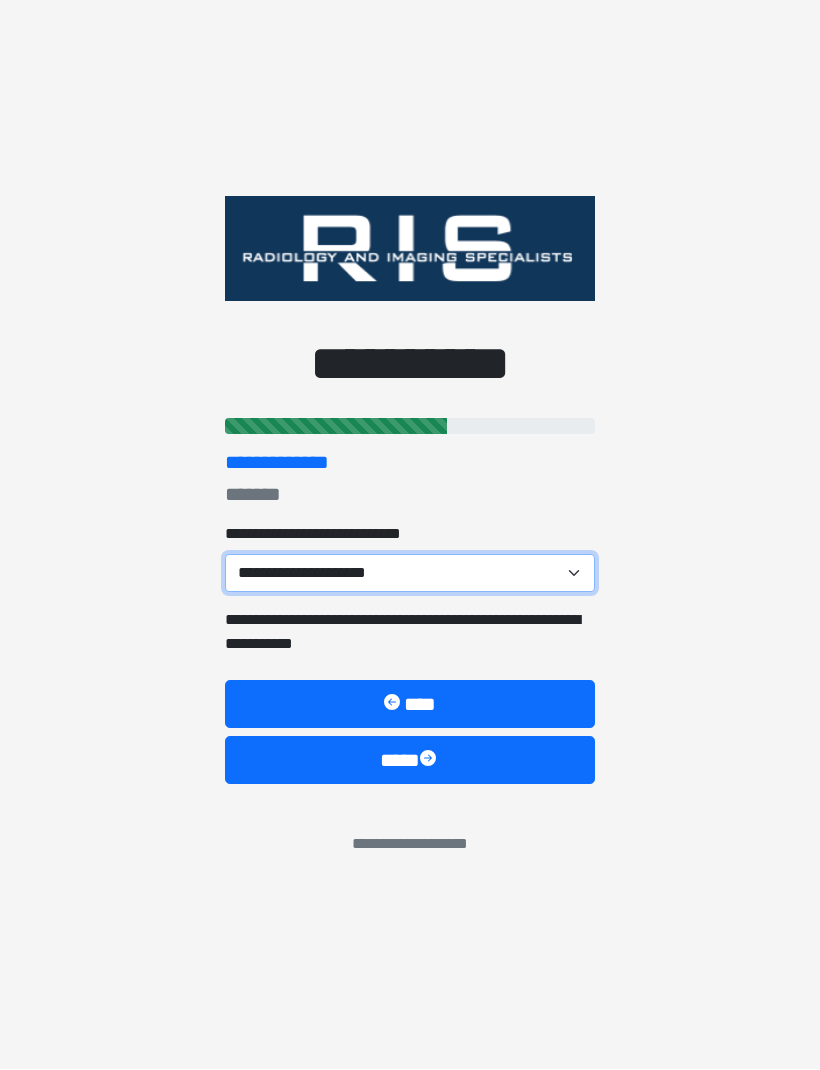 select on "**" 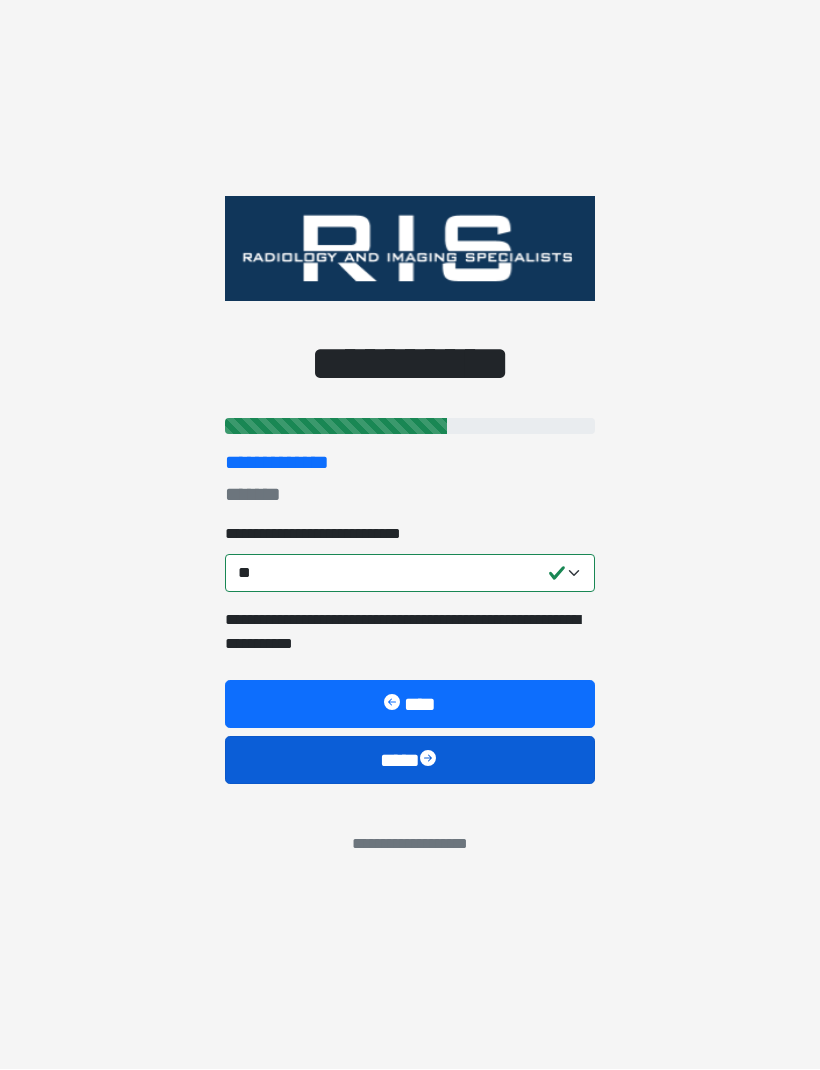 click on "****" at bounding box center [410, 761] 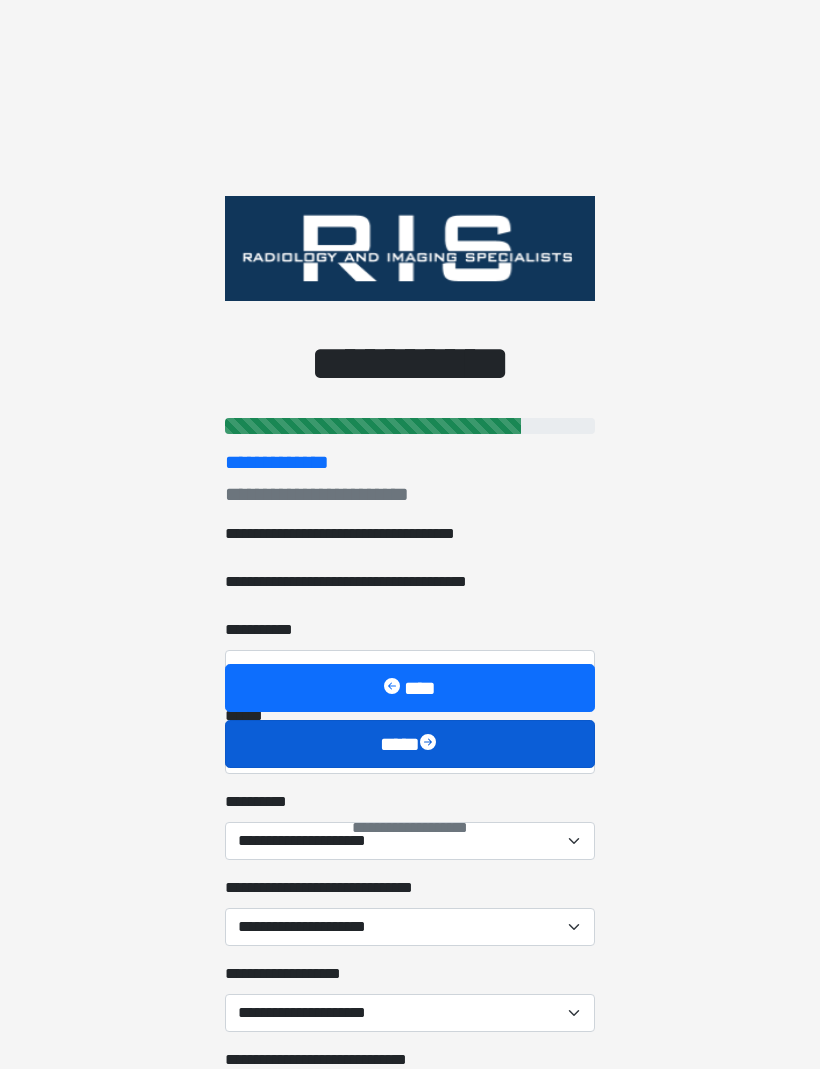 scroll, scrollTop: 1, scrollLeft: 0, axis: vertical 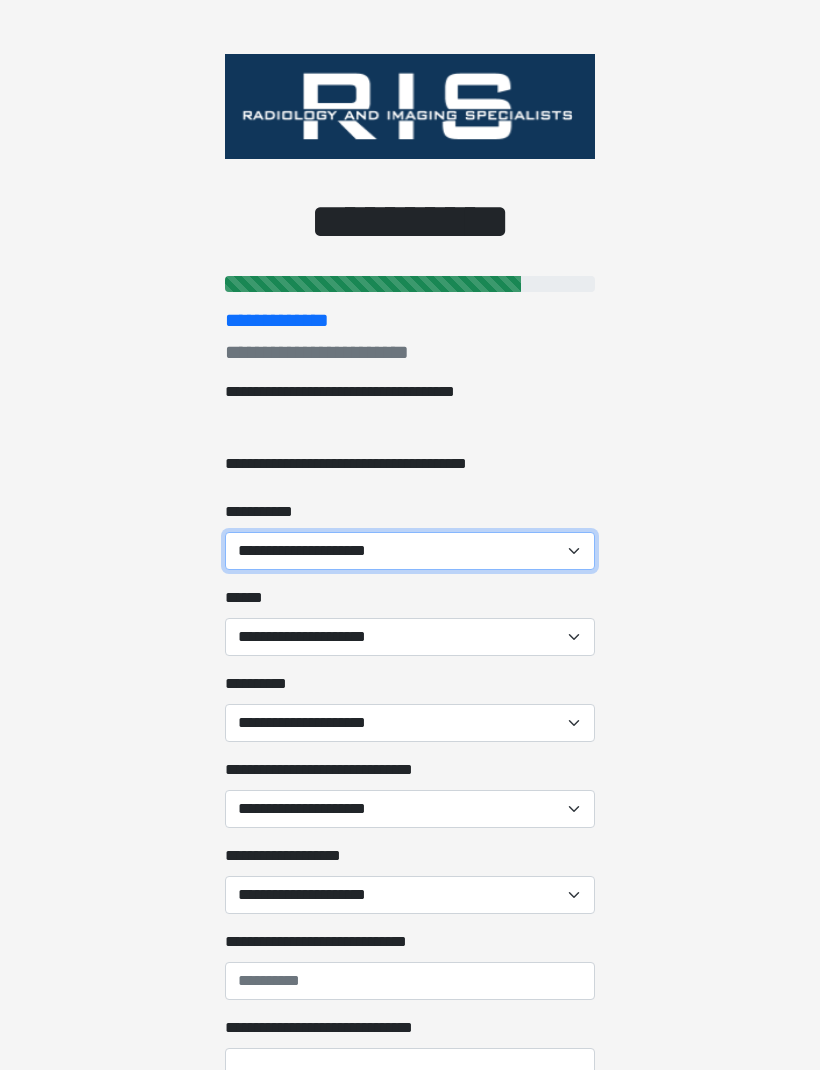 click on "[FIRST] [LAST] [PHONE]" at bounding box center (410, 551) 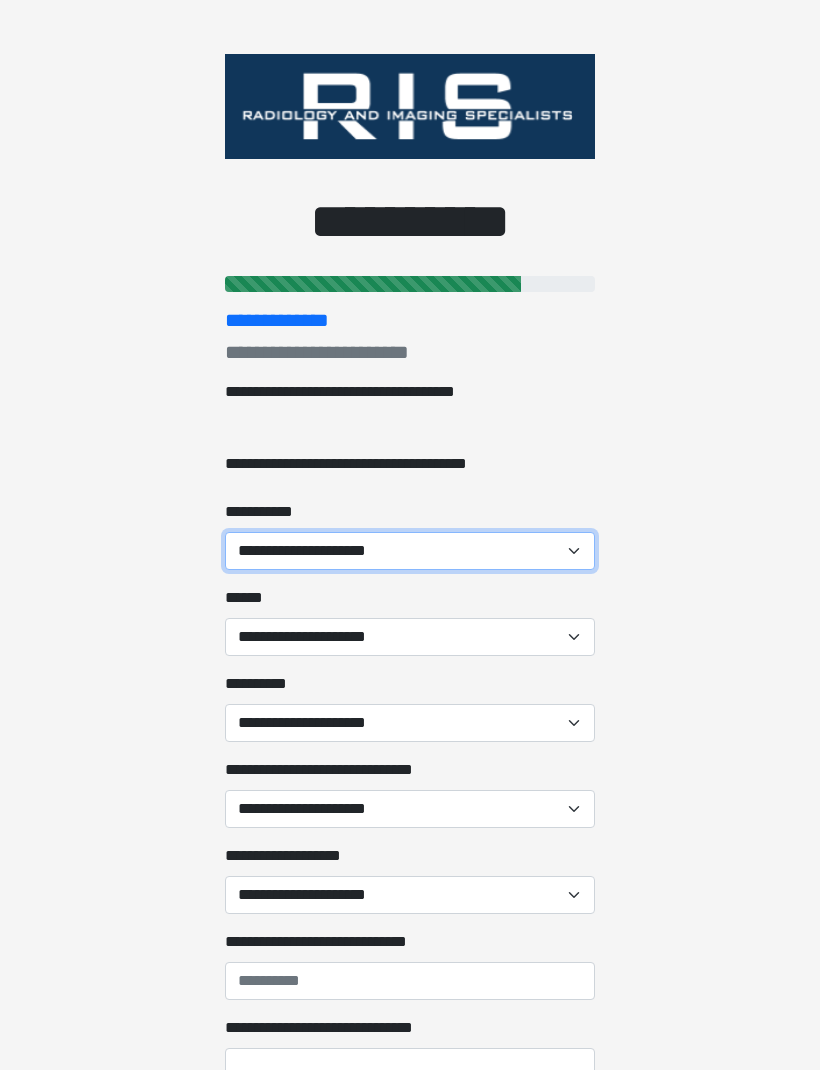 select on "******" 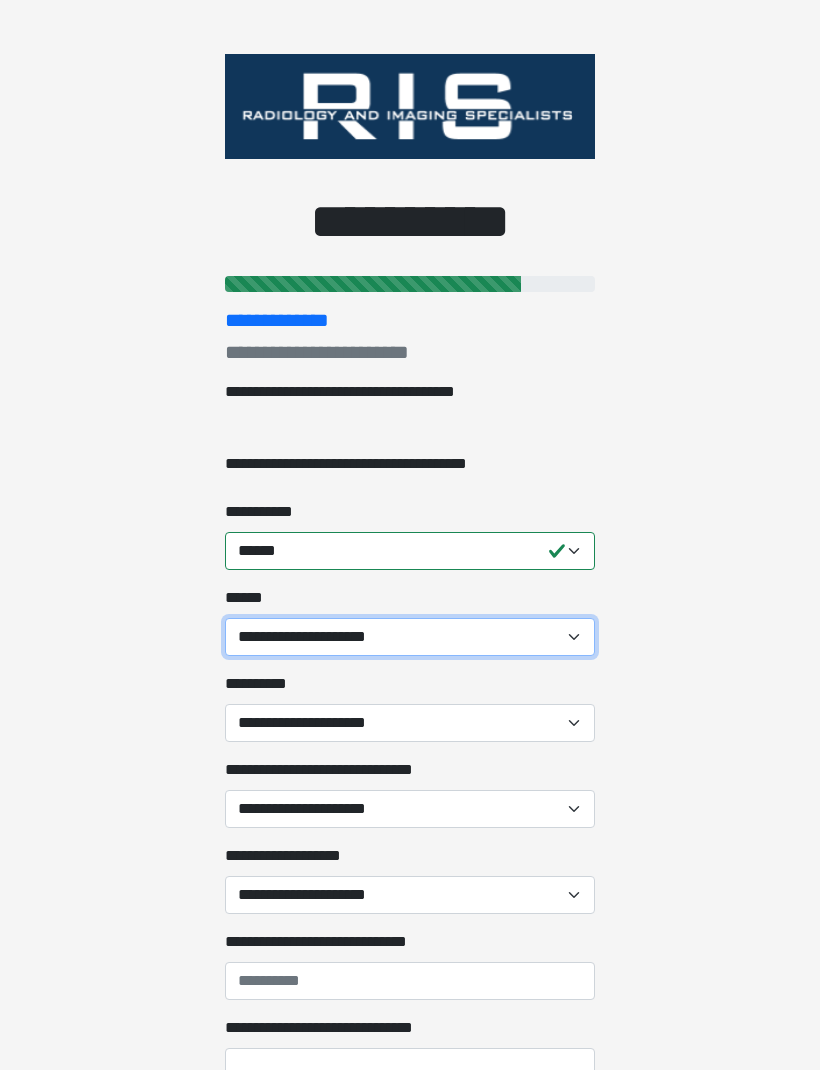 click on "[FIRST] [LAST] [STREET] [CITY] [STATE] [ZIP] [COUNTRY]" at bounding box center [410, 637] 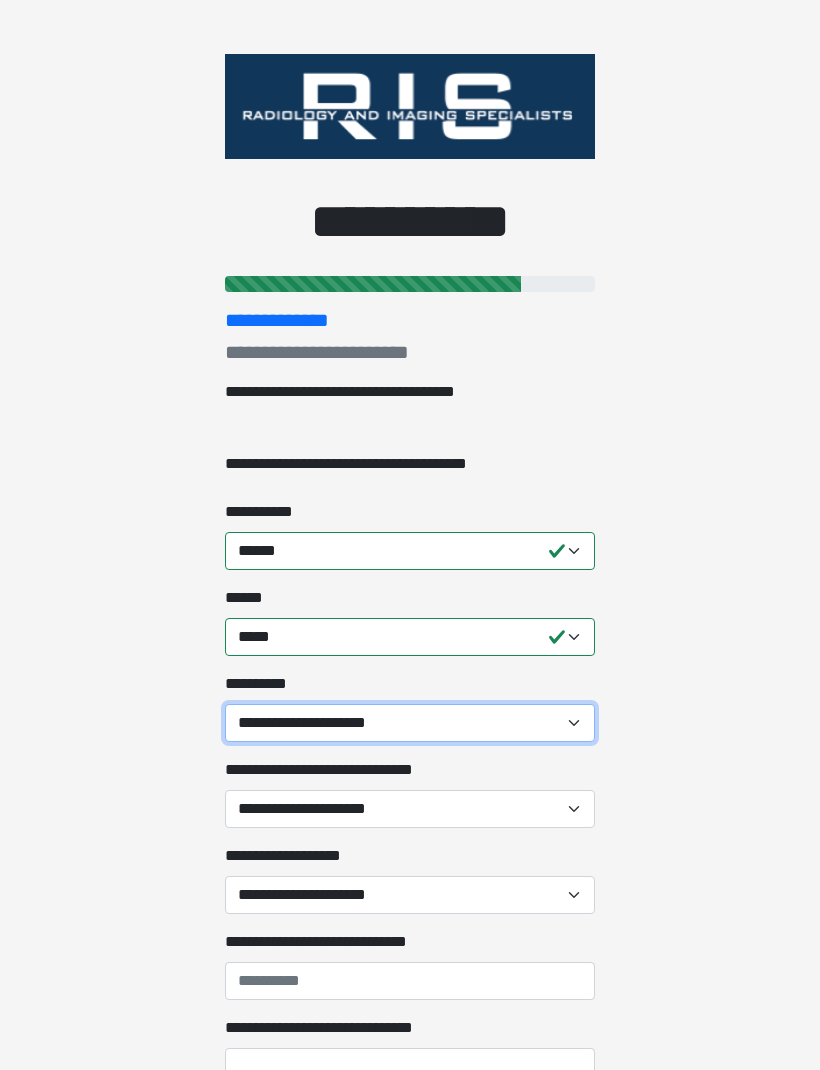 click on "[FIRST] [LAST] [STREET] [CITY] [STATE]" at bounding box center (410, 723) 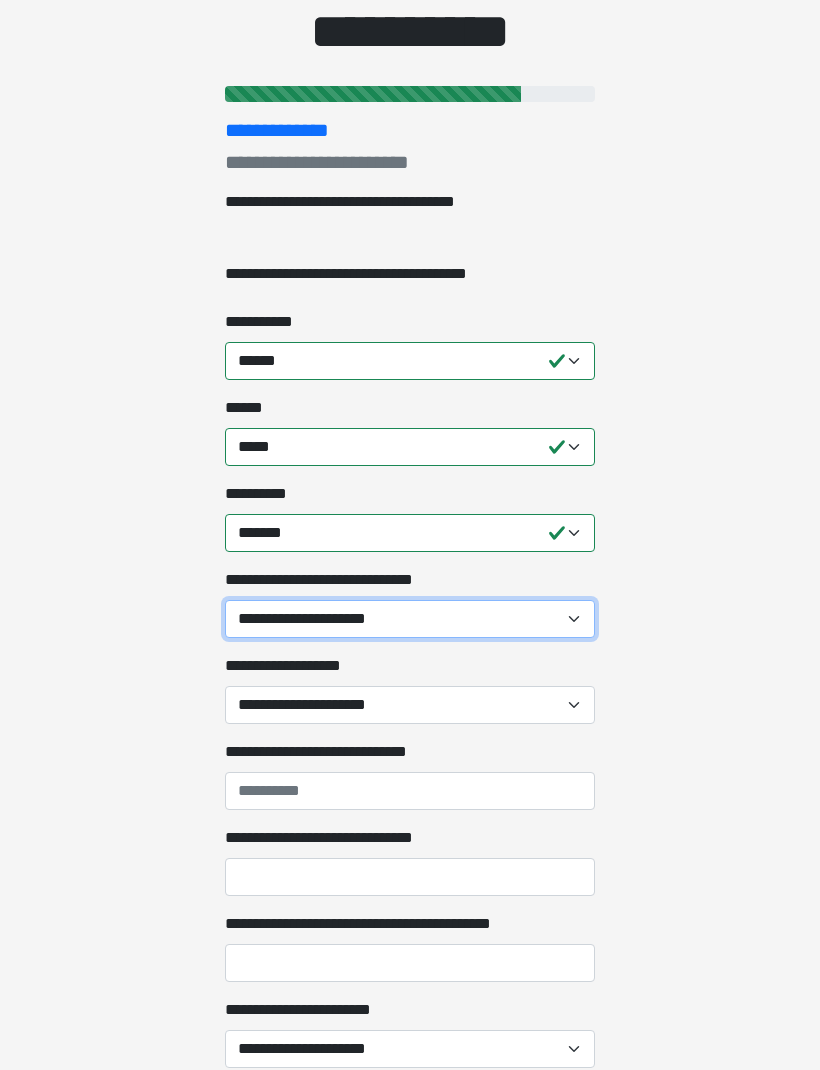 click on "**********" at bounding box center (410, 620) 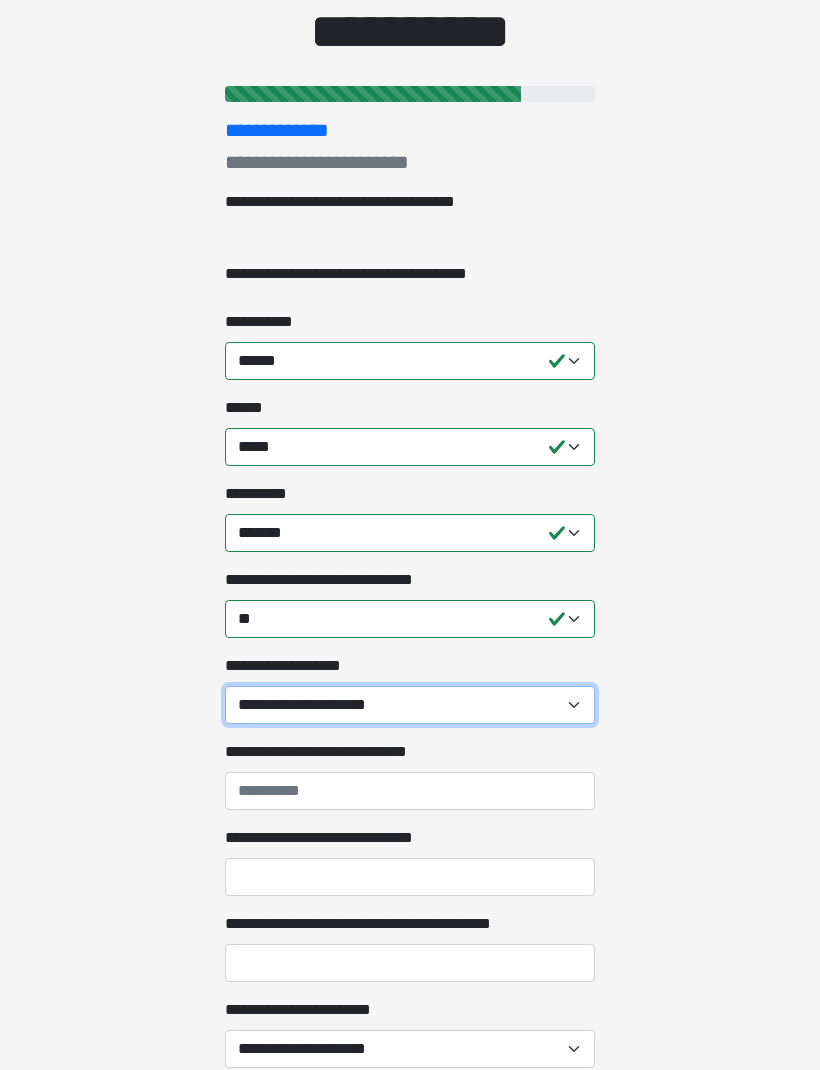 click on "**********" at bounding box center (410, 705) 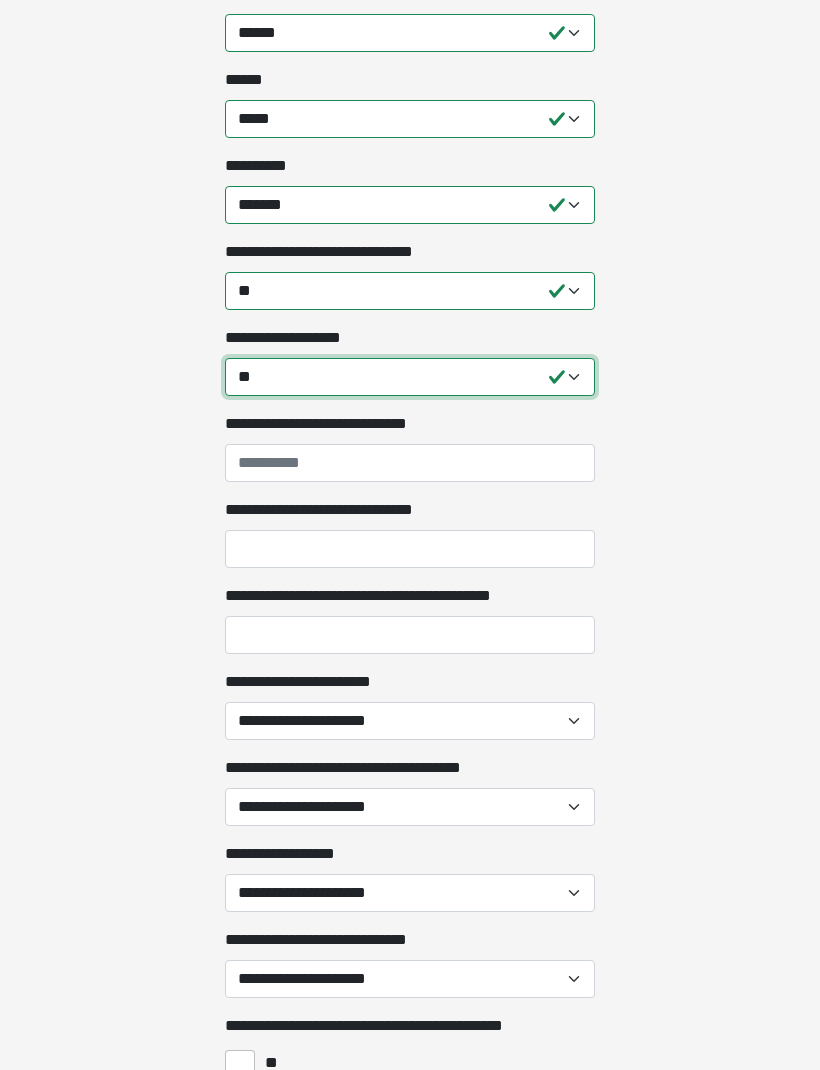 scroll, scrollTop: 519, scrollLeft: 0, axis: vertical 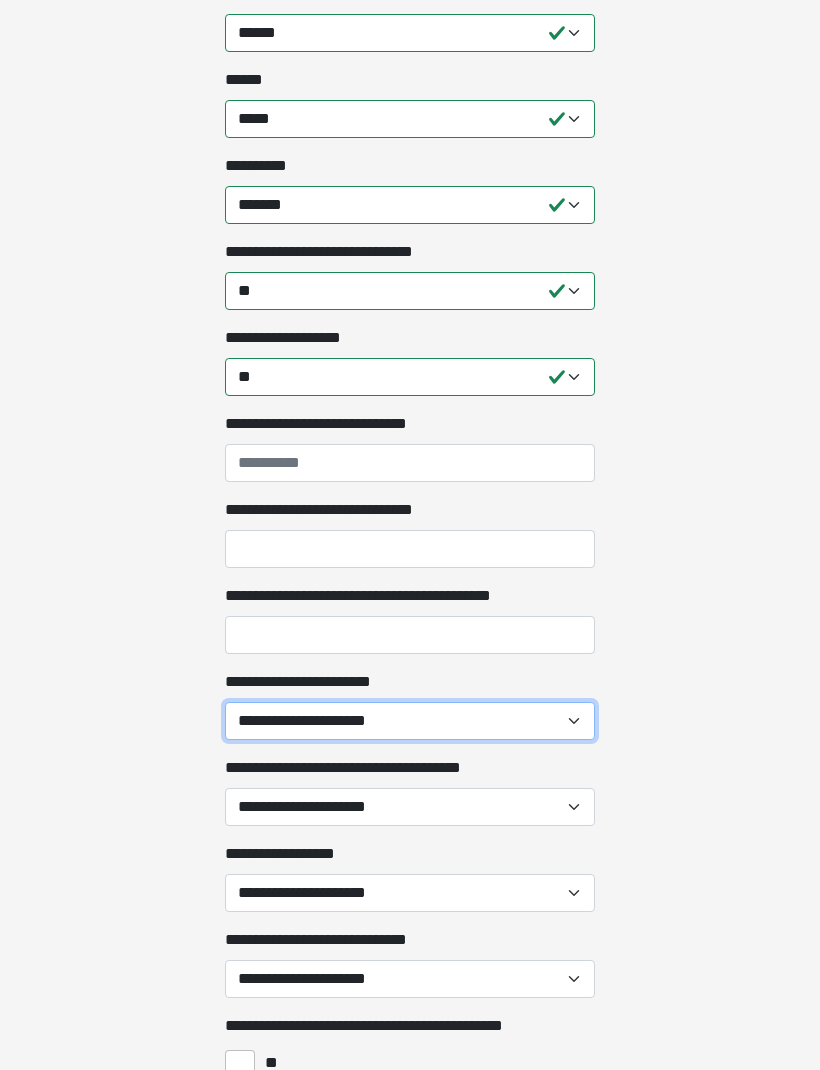 click on "[PHONE]" at bounding box center [410, 721] 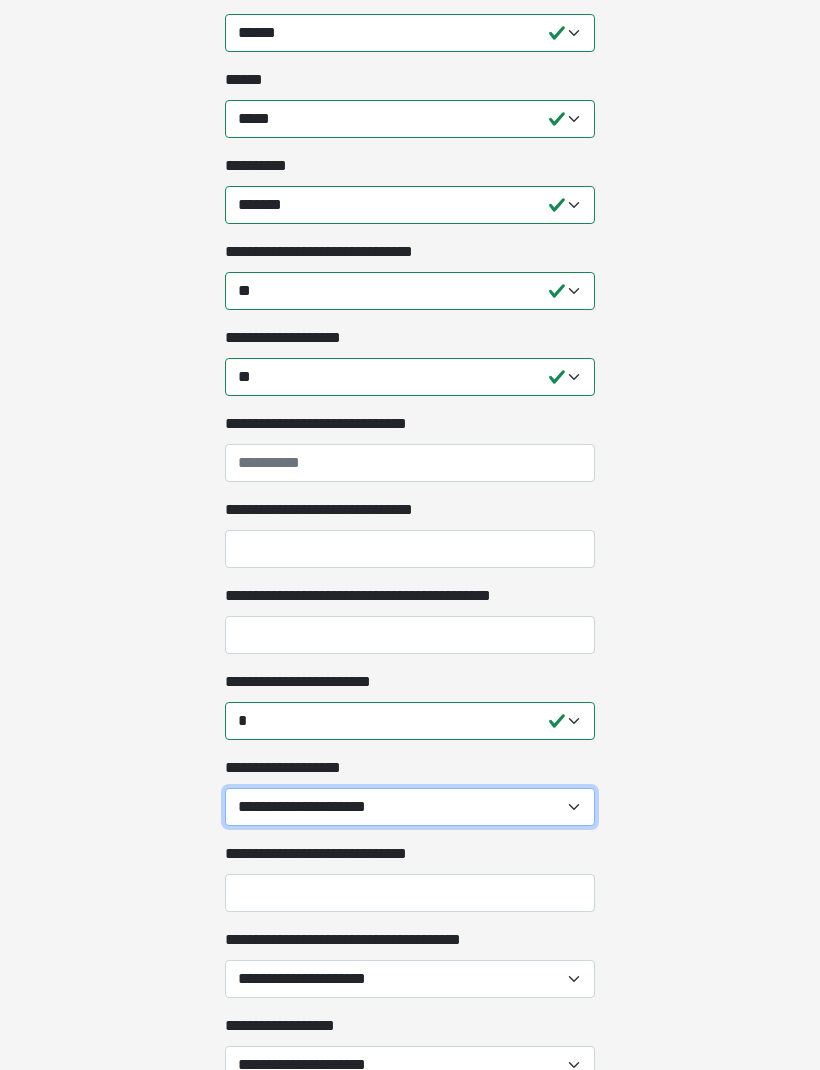 click on "[PHONE]" at bounding box center [410, 807] 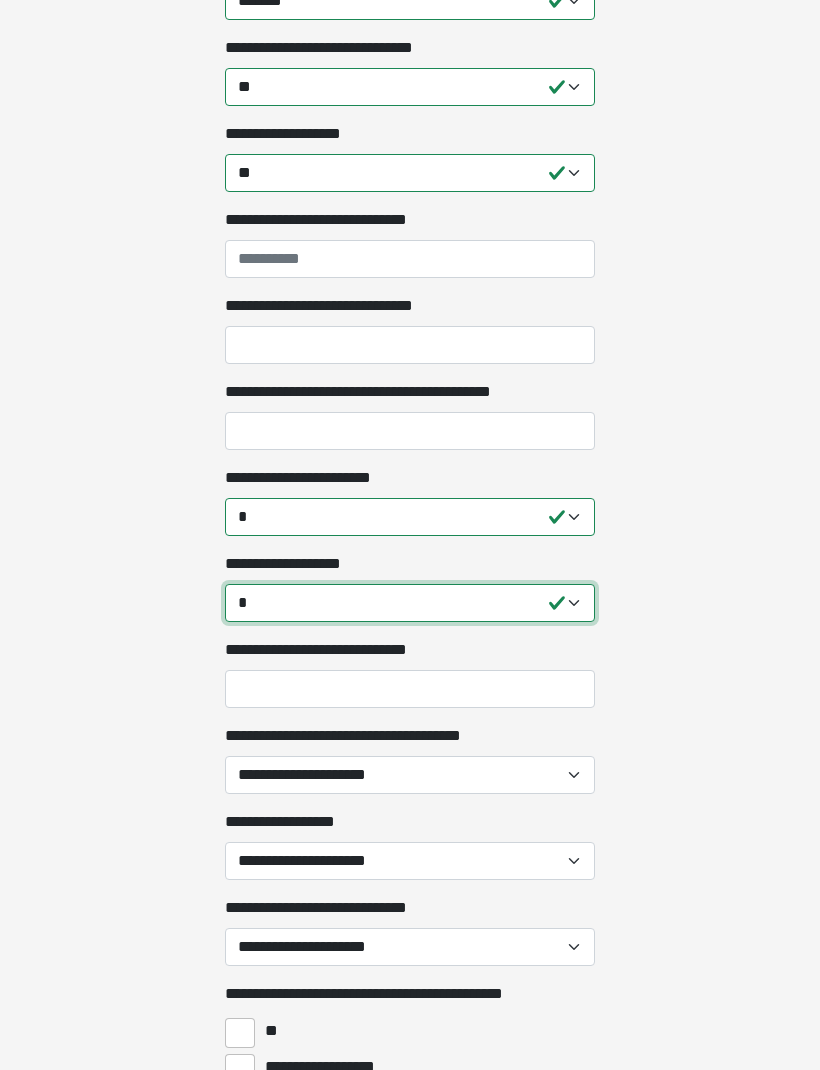 scroll, scrollTop: 743, scrollLeft: 0, axis: vertical 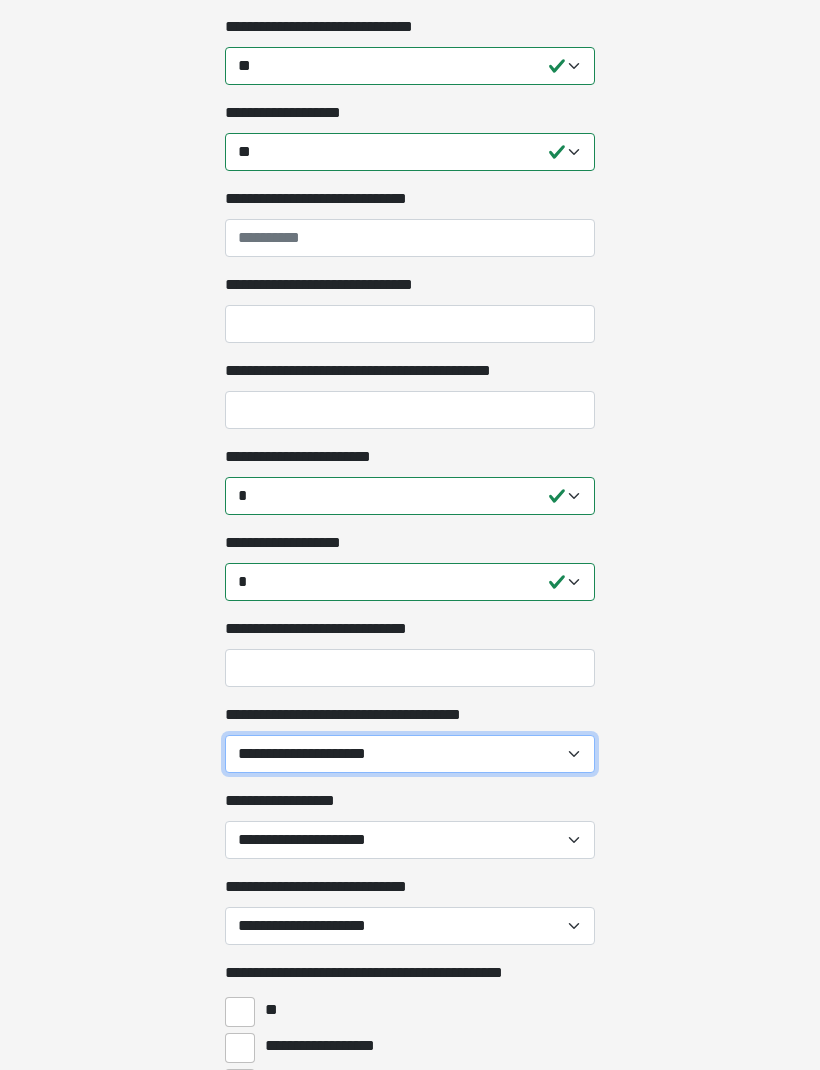 click on "**********" at bounding box center [410, 755] 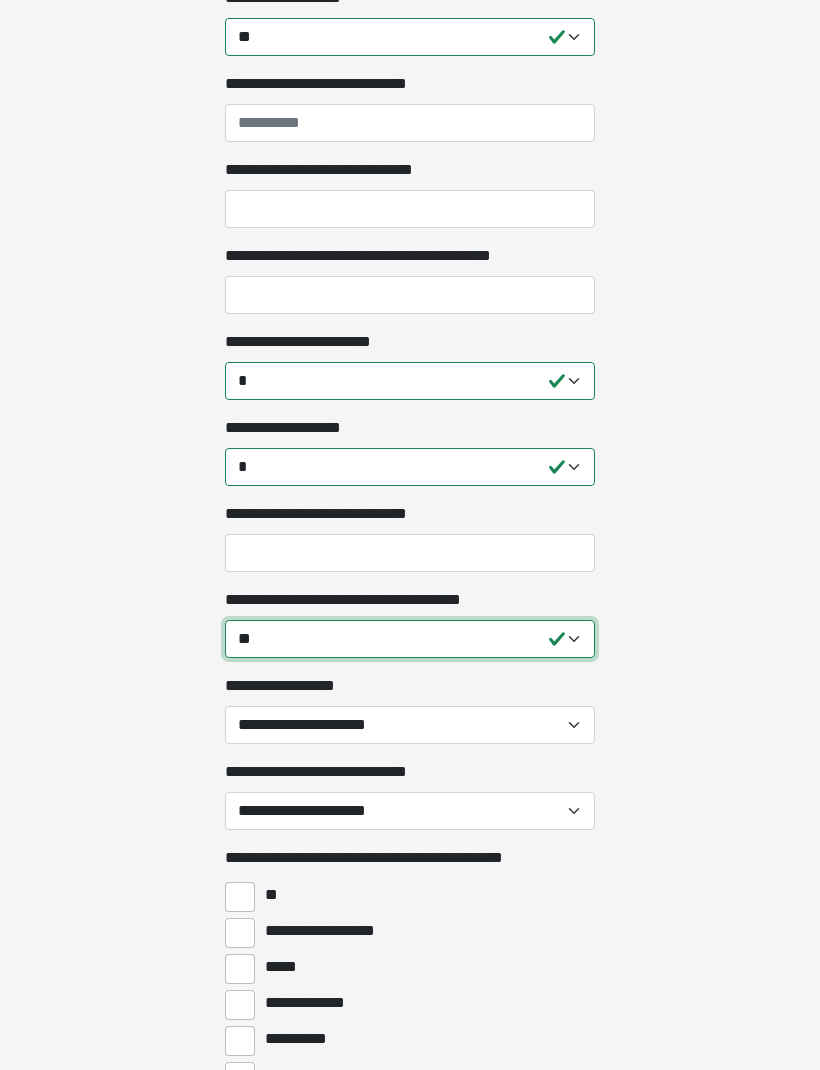 scroll, scrollTop: 868, scrollLeft: 0, axis: vertical 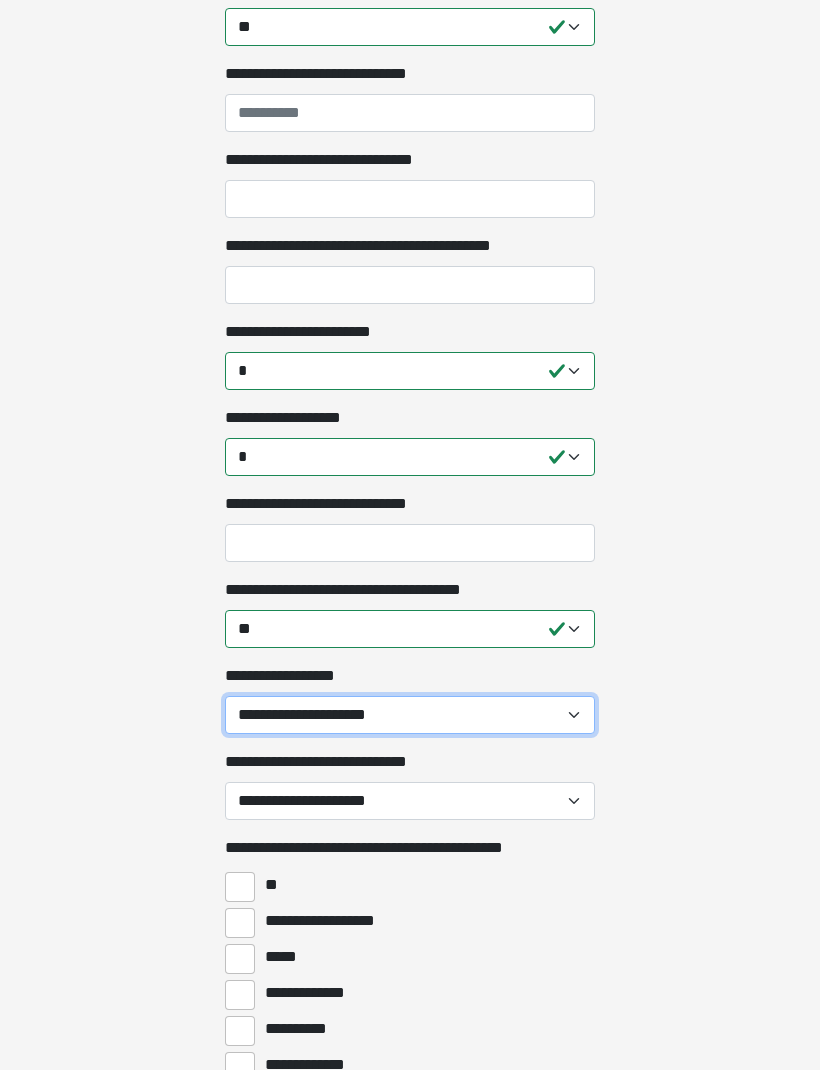 click on "[FIRST] [LAST] [STREET] [CITY] [STATE]" at bounding box center (410, 716) 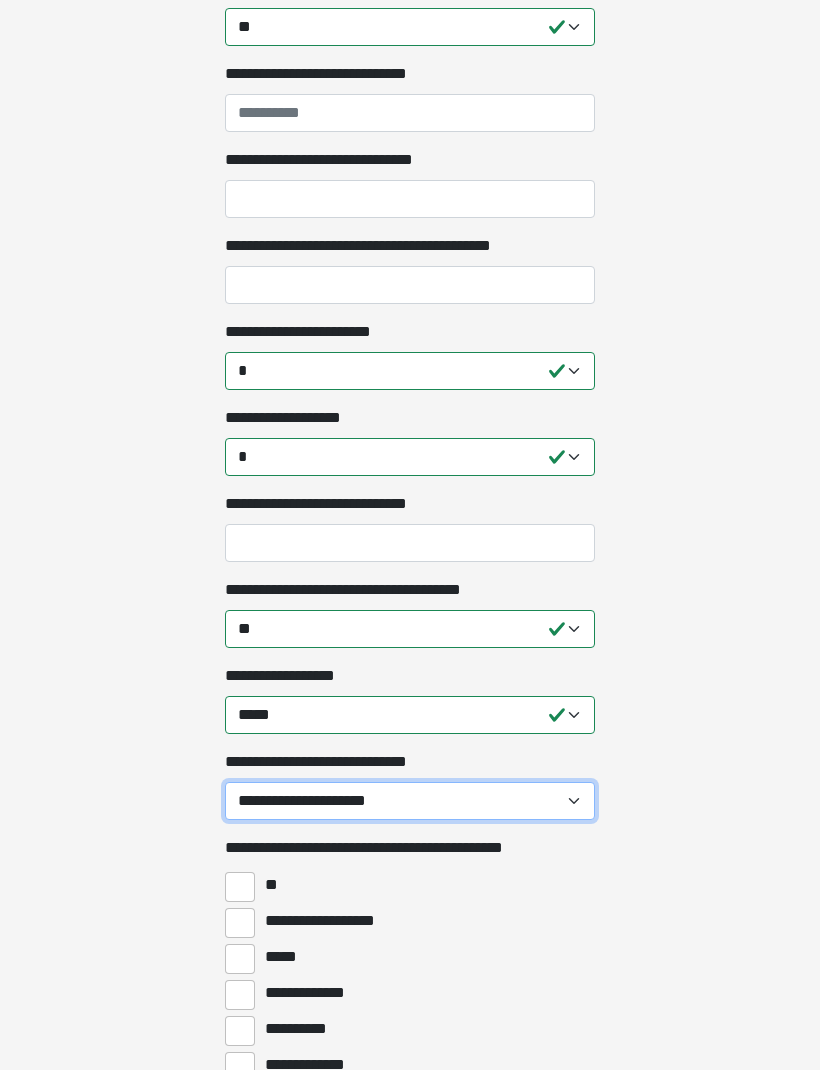 click on "**********" at bounding box center (410, 801) 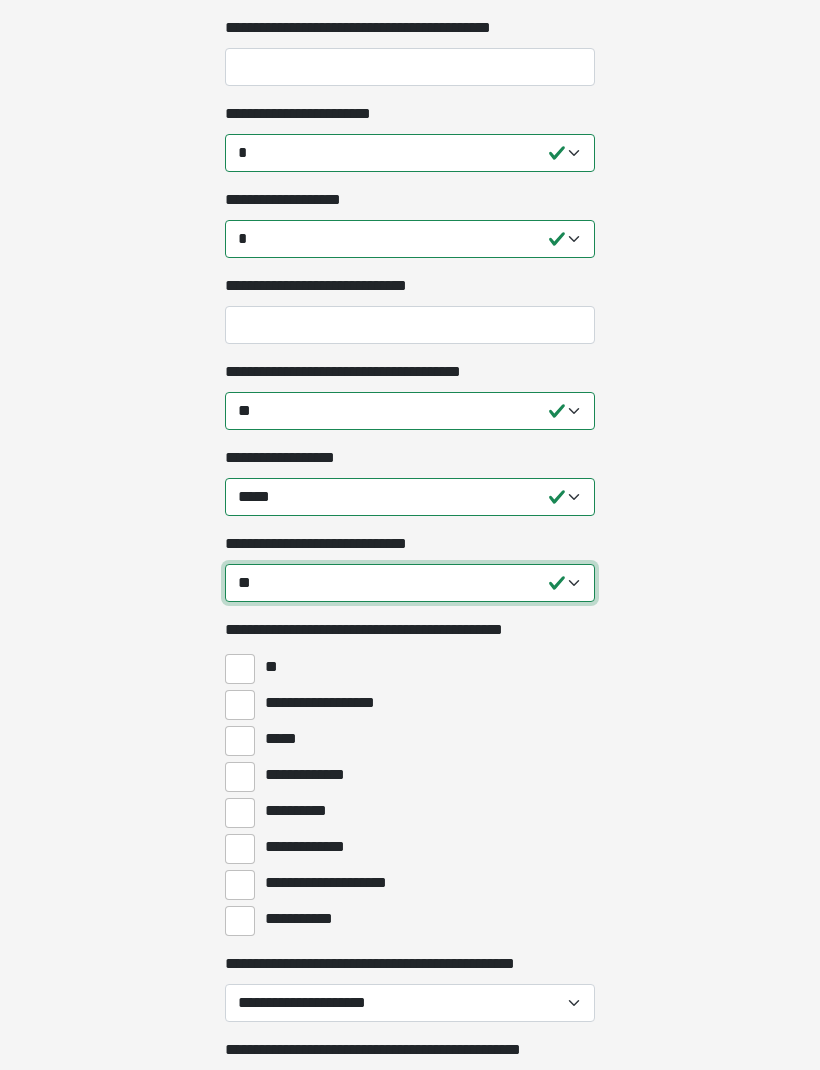 scroll, scrollTop: 1094, scrollLeft: 0, axis: vertical 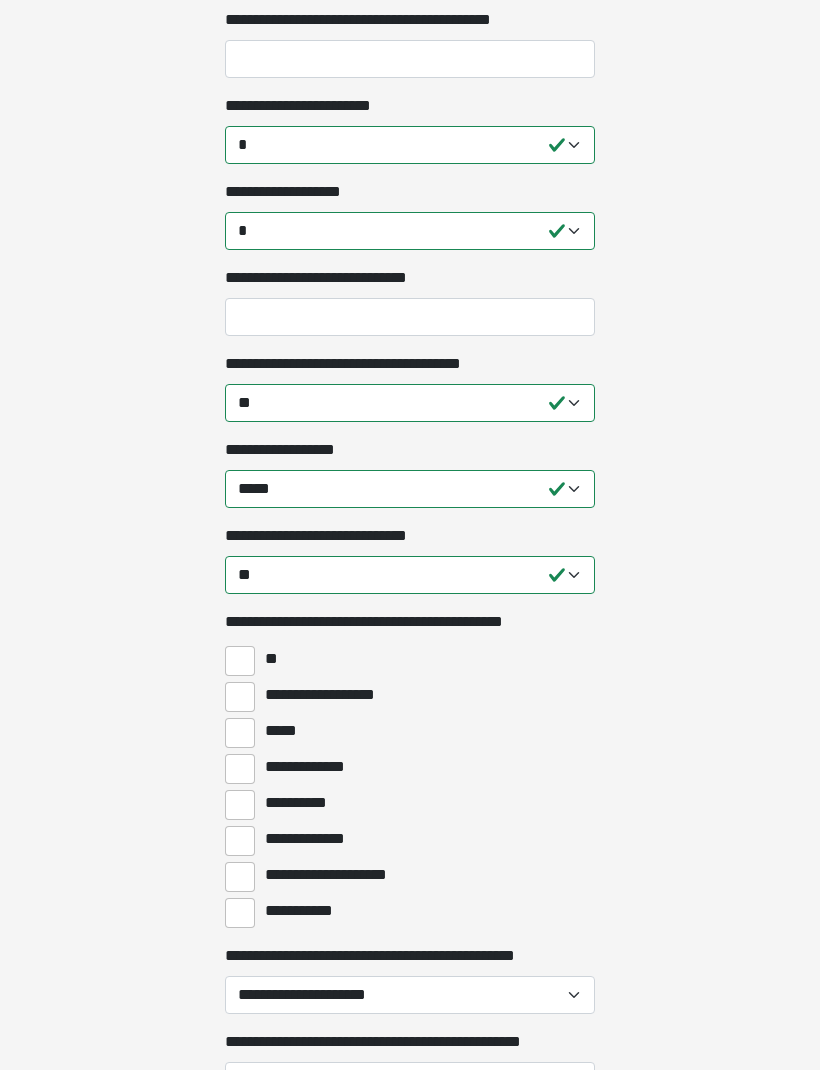 click on "**" at bounding box center (240, 661) 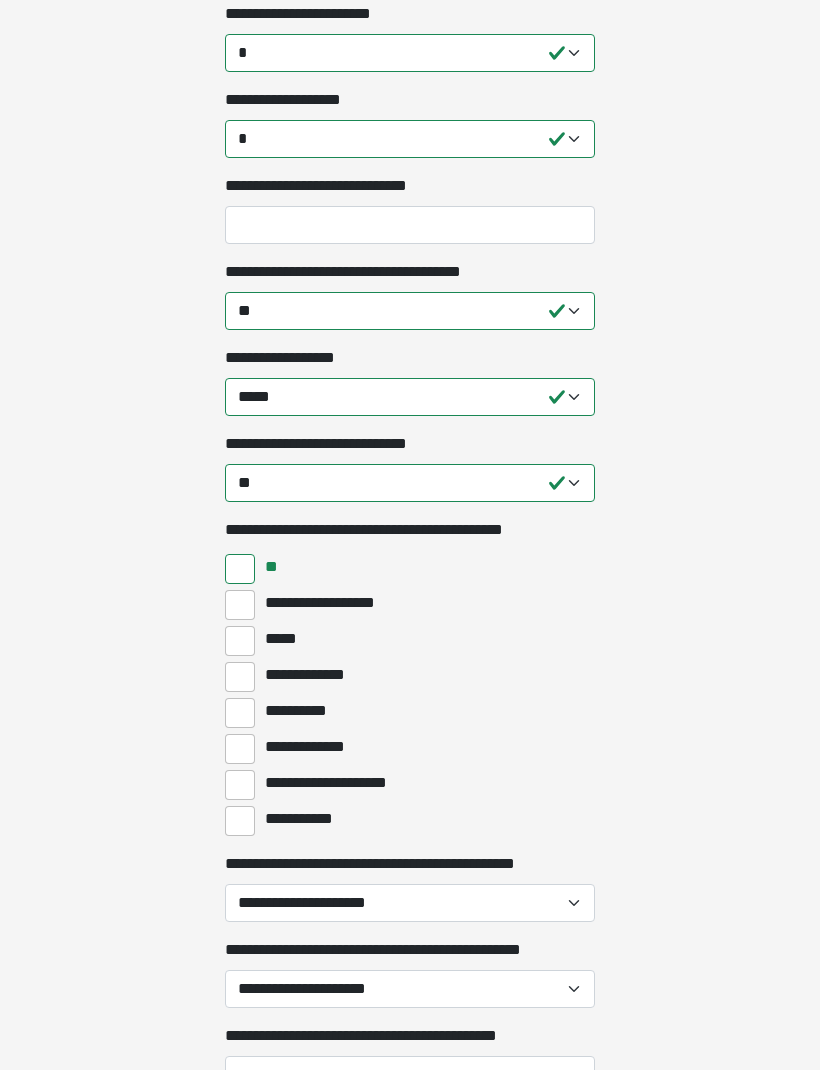 scroll, scrollTop: 1194, scrollLeft: 0, axis: vertical 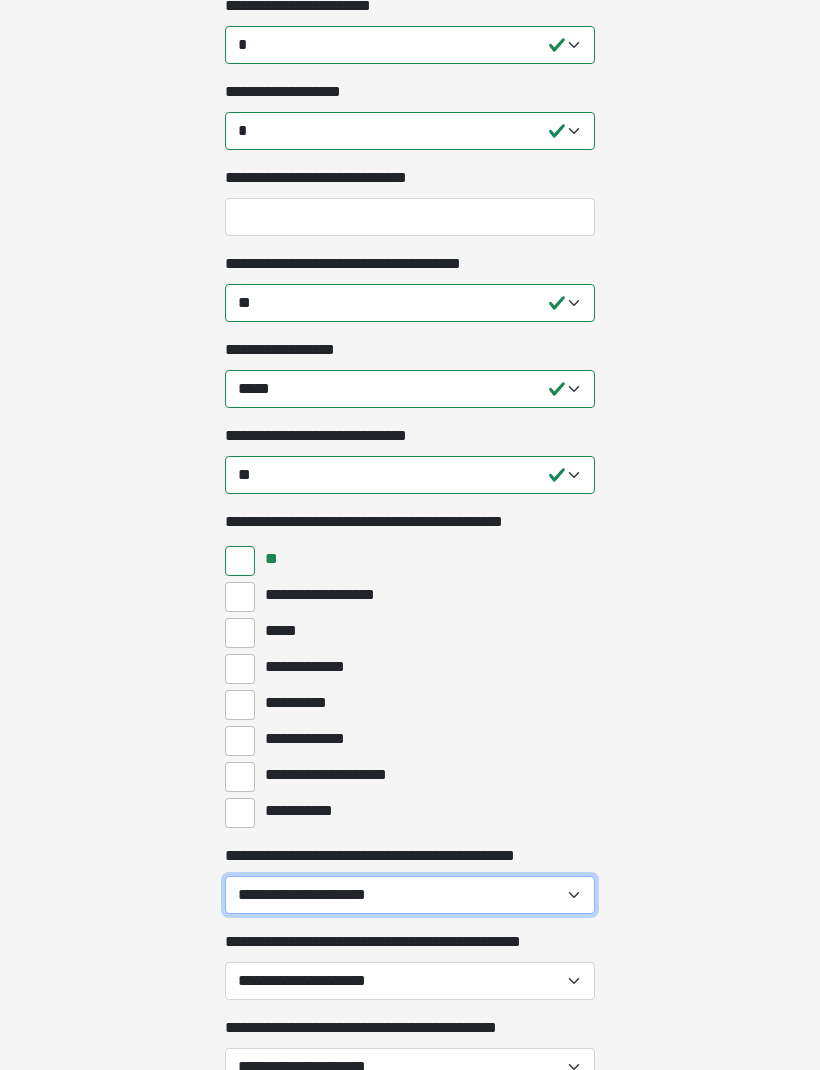 click on "**********" at bounding box center (410, 896) 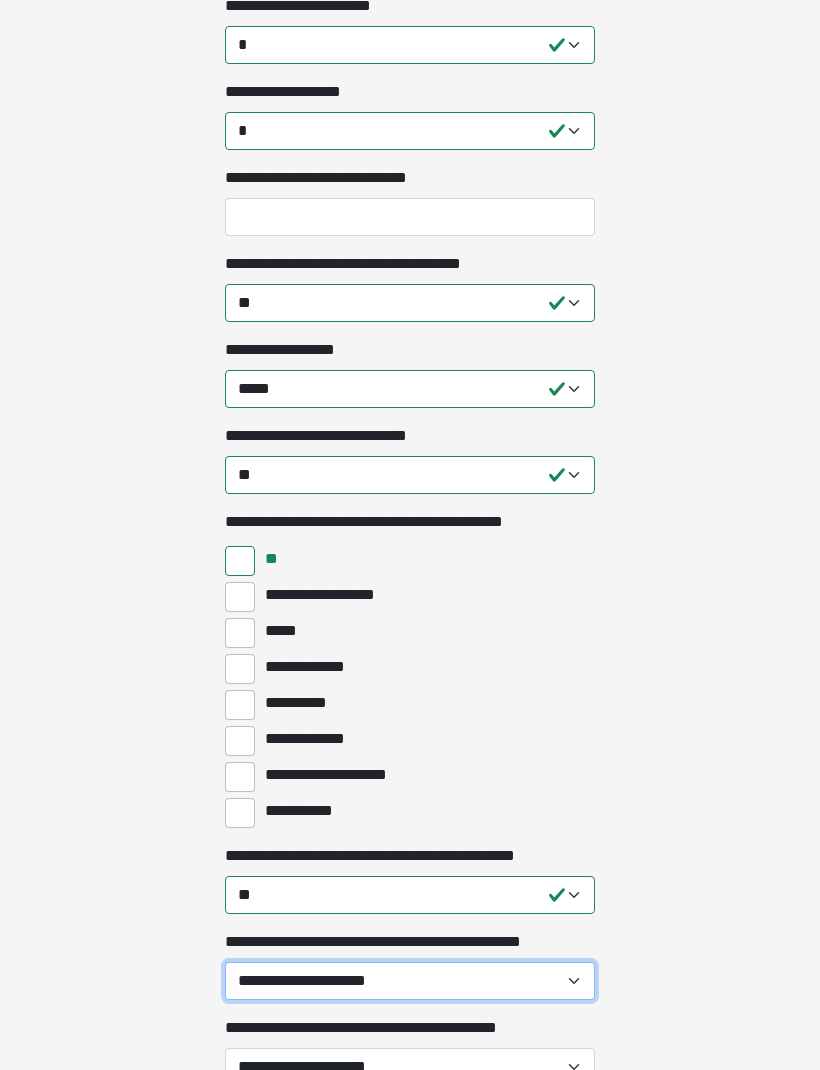 click on "**********" at bounding box center [410, 981] 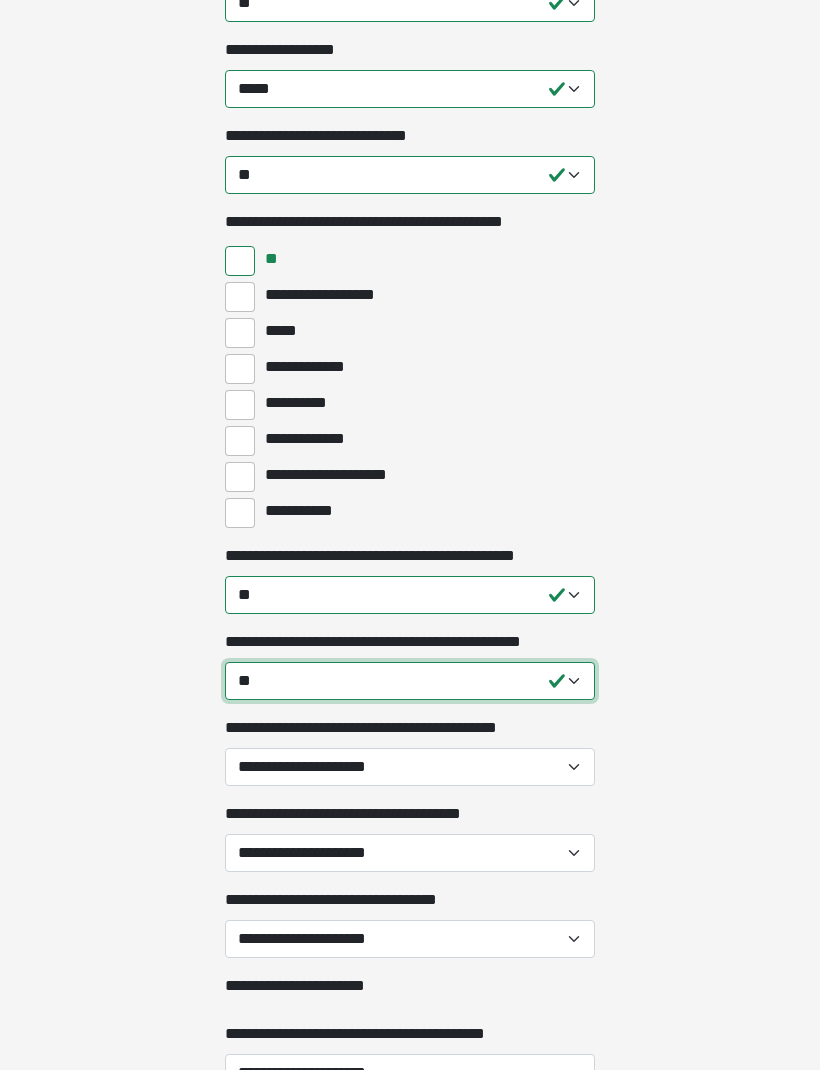 scroll, scrollTop: 1494, scrollLeft: 0, axis: vertical 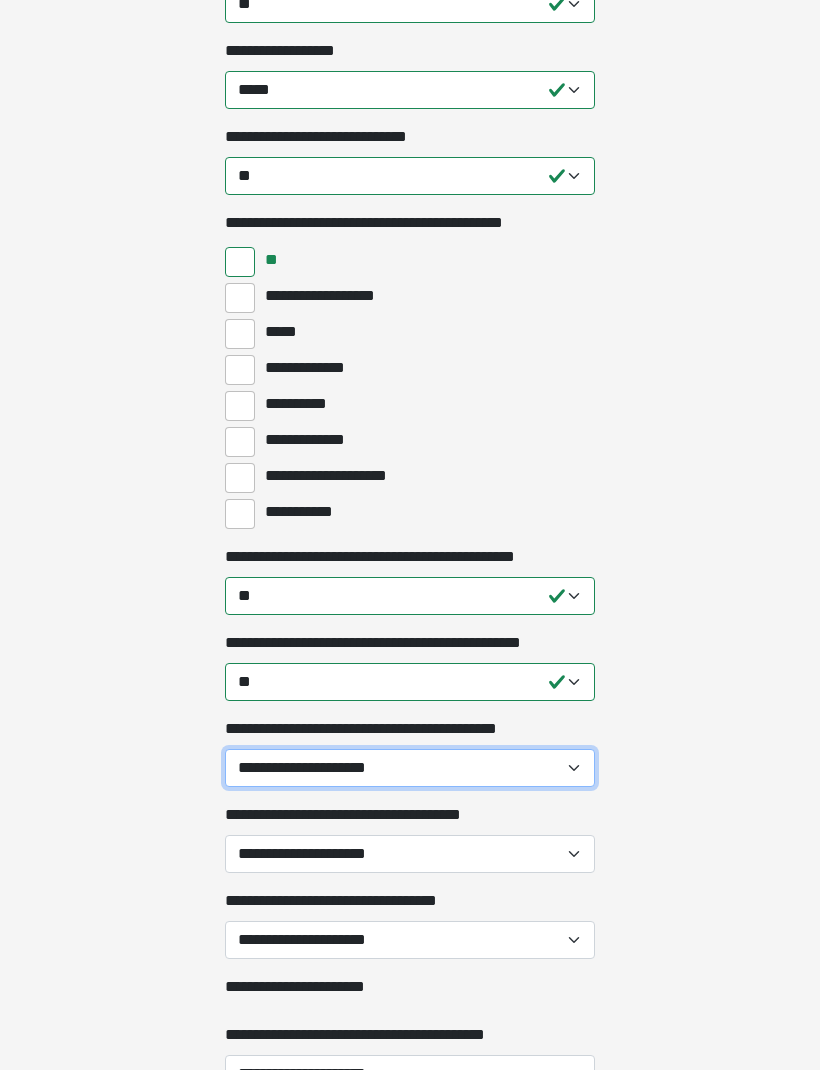 click on "[FIRST] [LAST] [STREET] [CITY]" at bounding box center [410, 768] 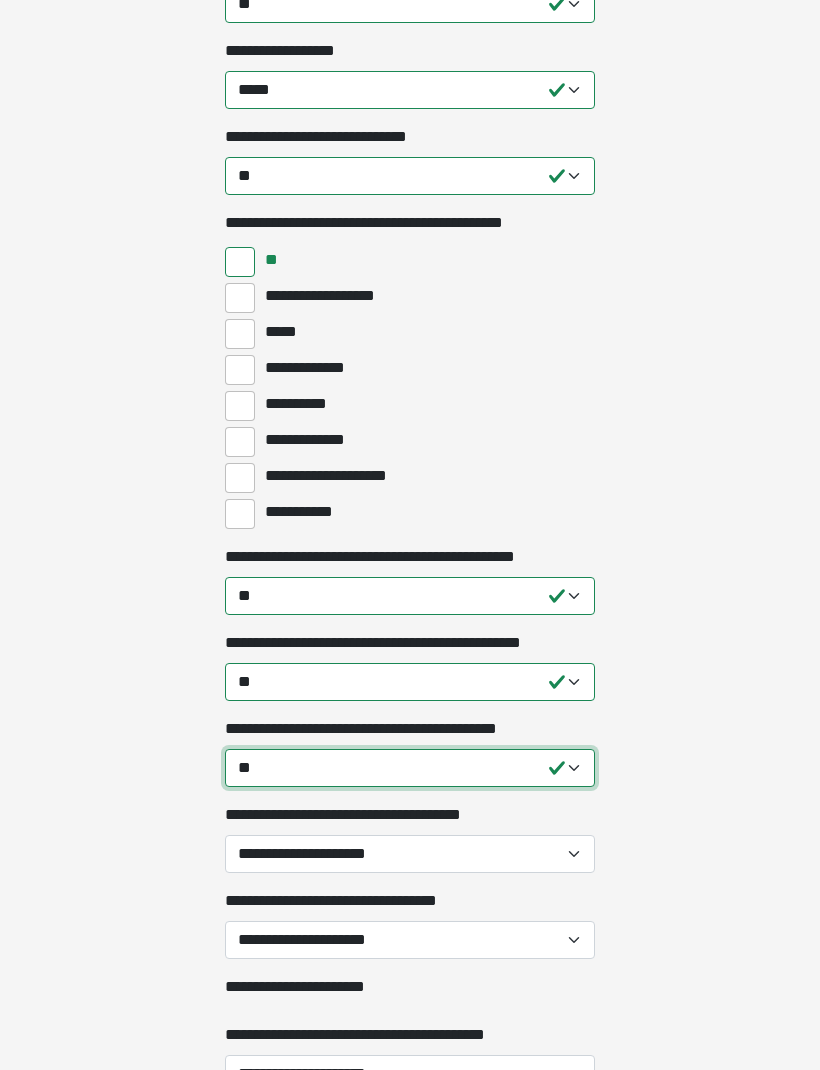 click on "[FIRST] [LAST] [STREET] [CITY]" at bounding box center [410, 768] 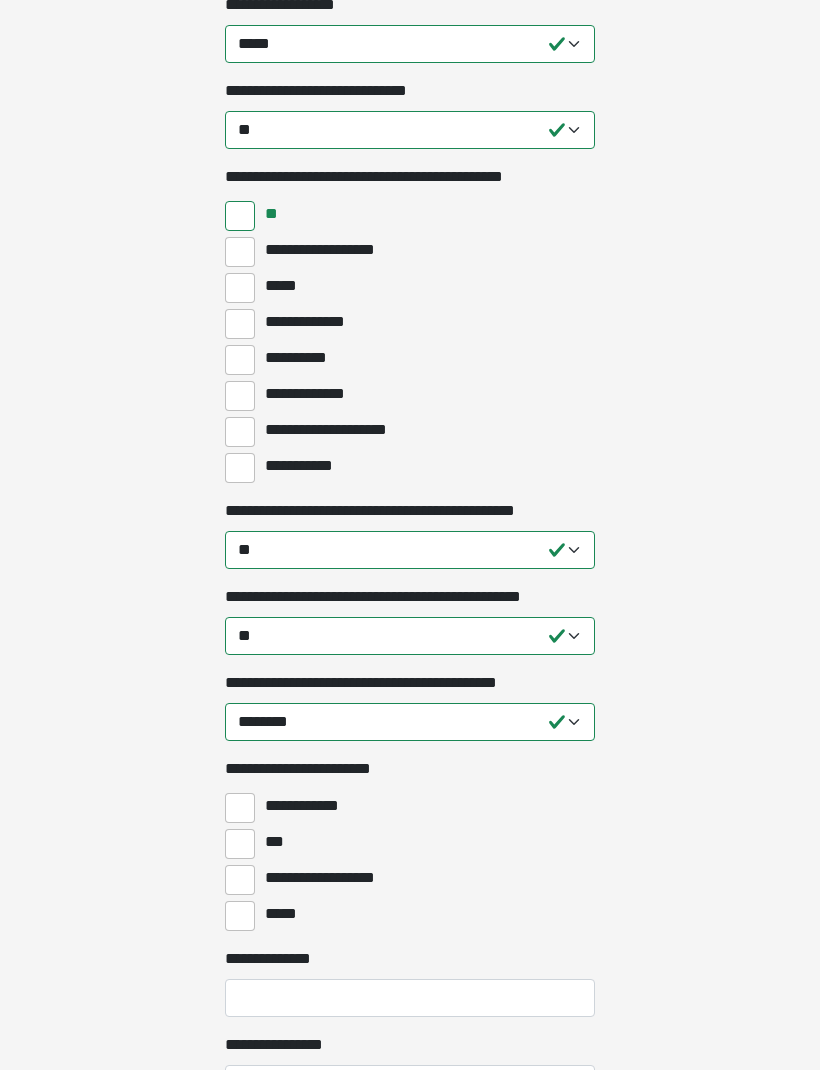 click on "**********" at bounding box center (240, 880) 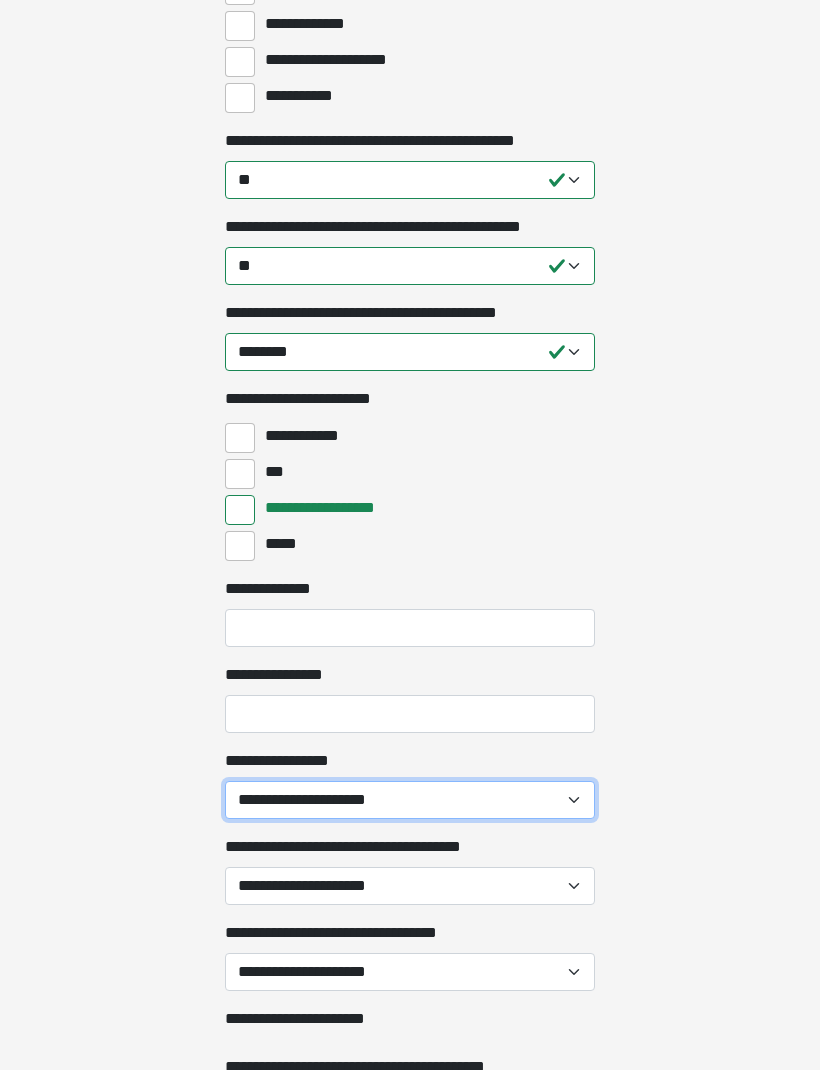 click on "**********" at bounding box center [410, 801] 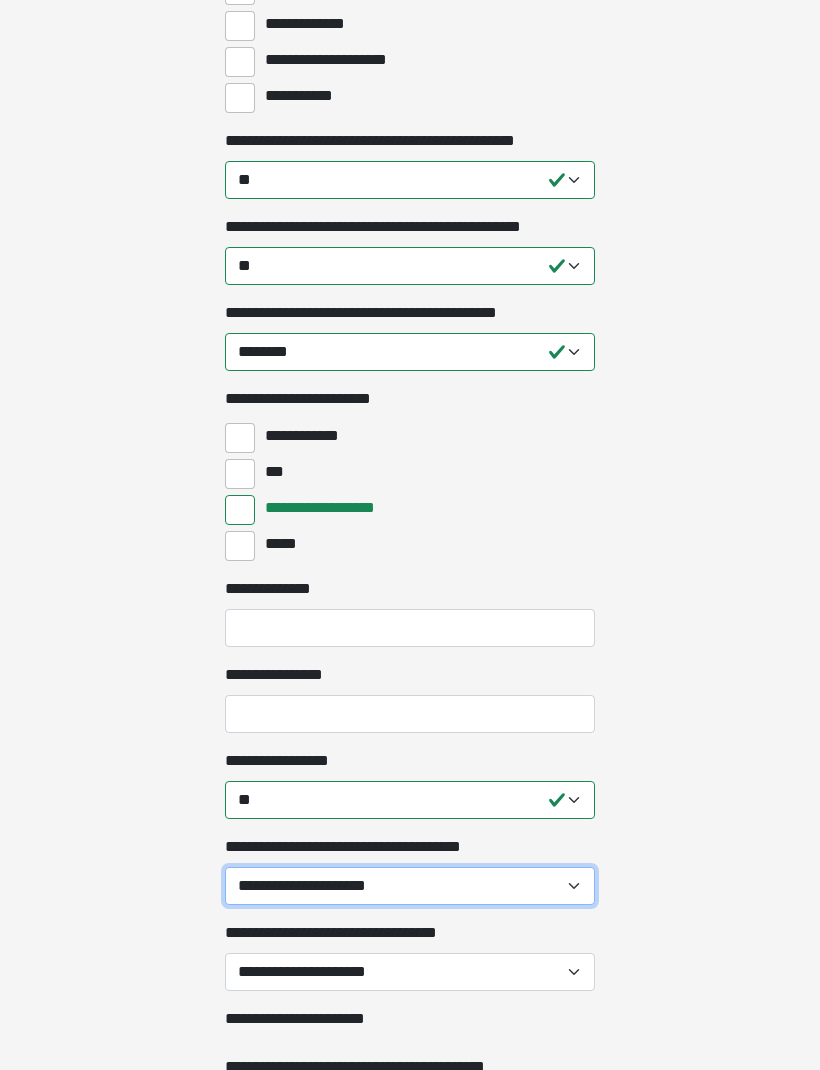 click on "**********" at bounding box center [410, 886] 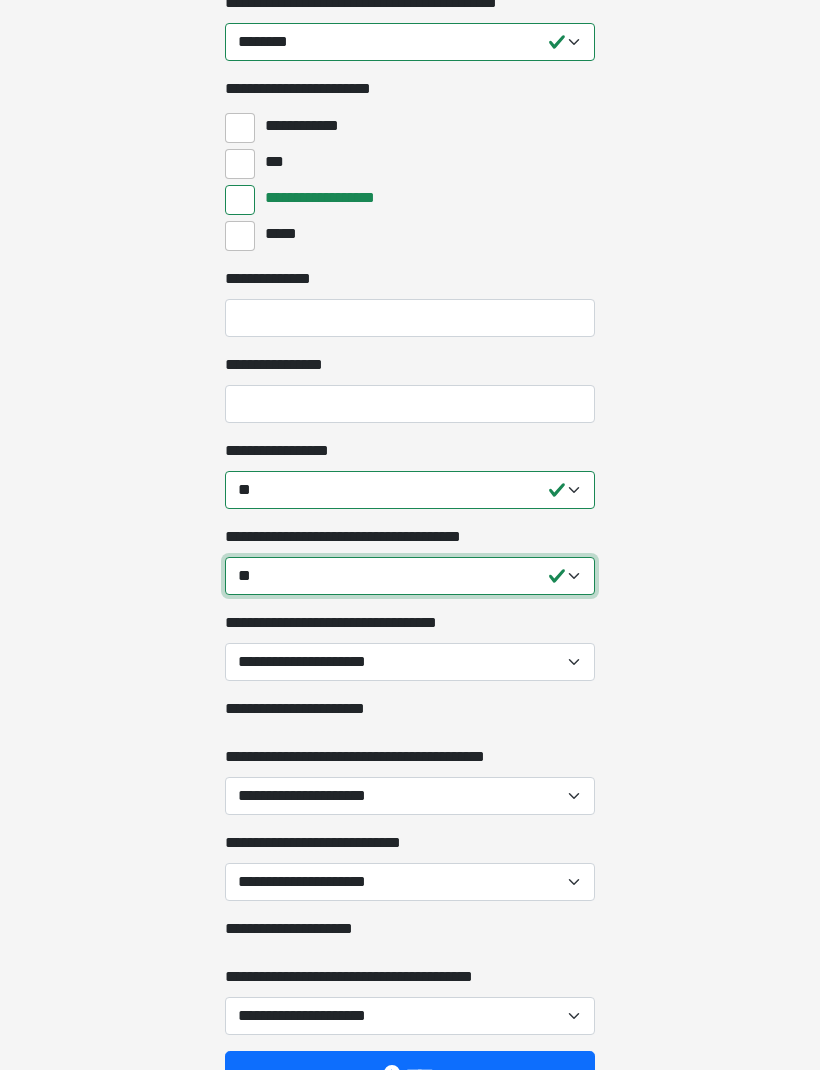 scroll, scrollTop: 2221, scrollLeft: 0, axis: vertical 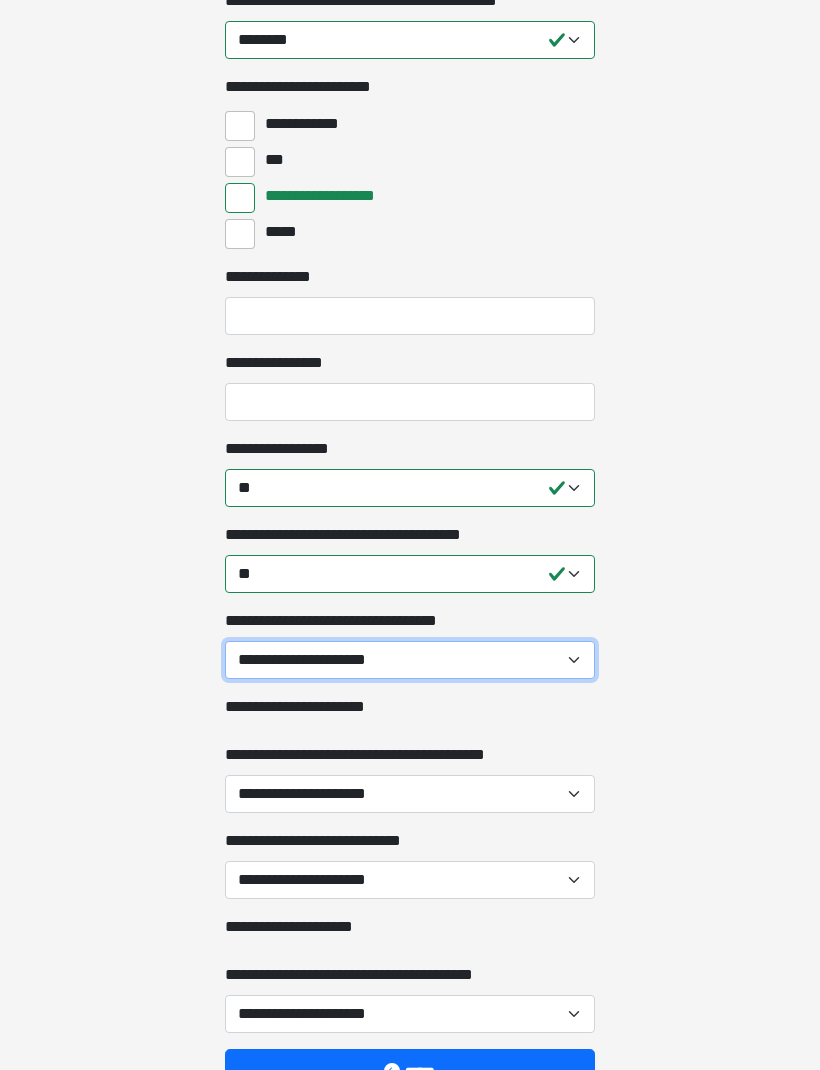 click on "**********" at bounding box center (410, 661) 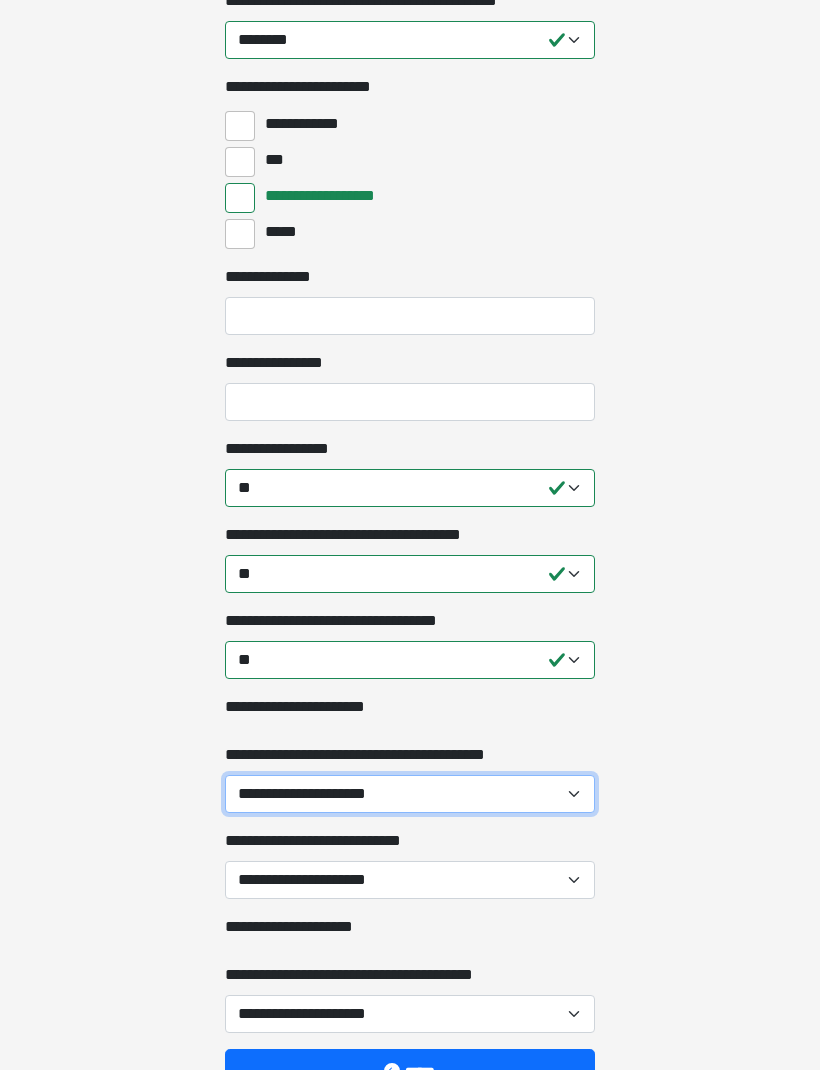 click on "**********" at bounding box center (410, 794) 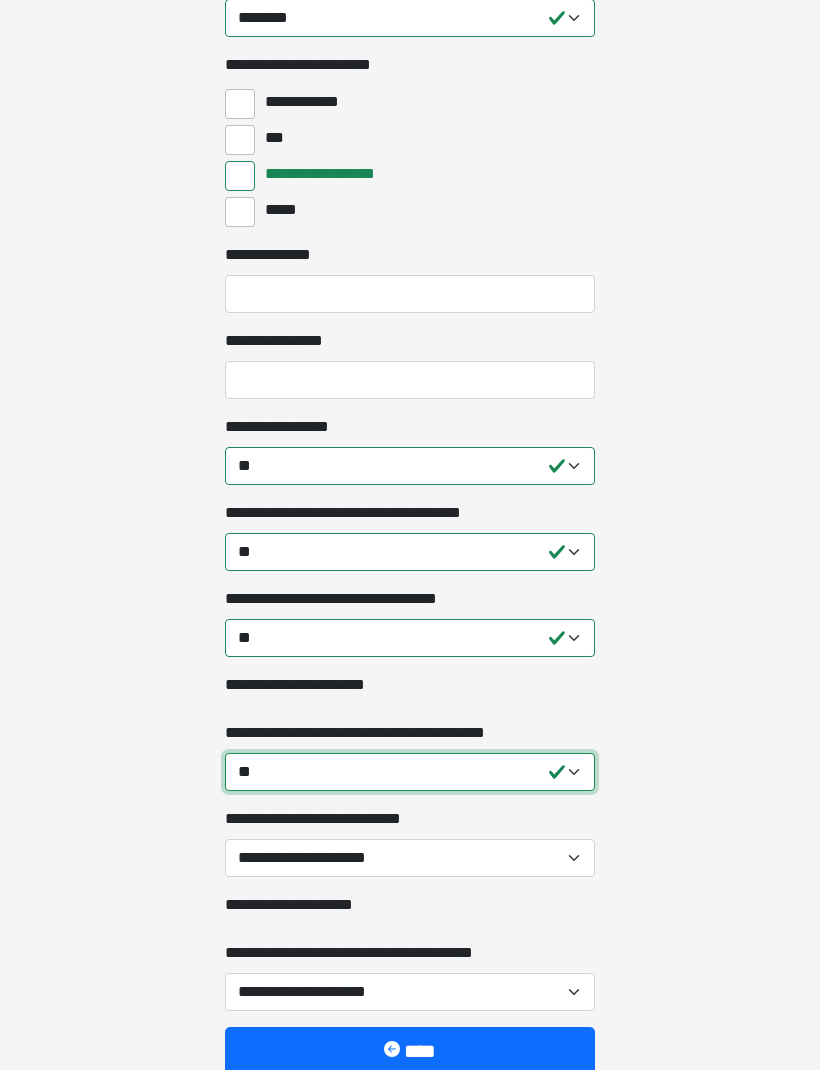 scroll, scrollTop: 2342, scrollLeft: 0, axis: vertical 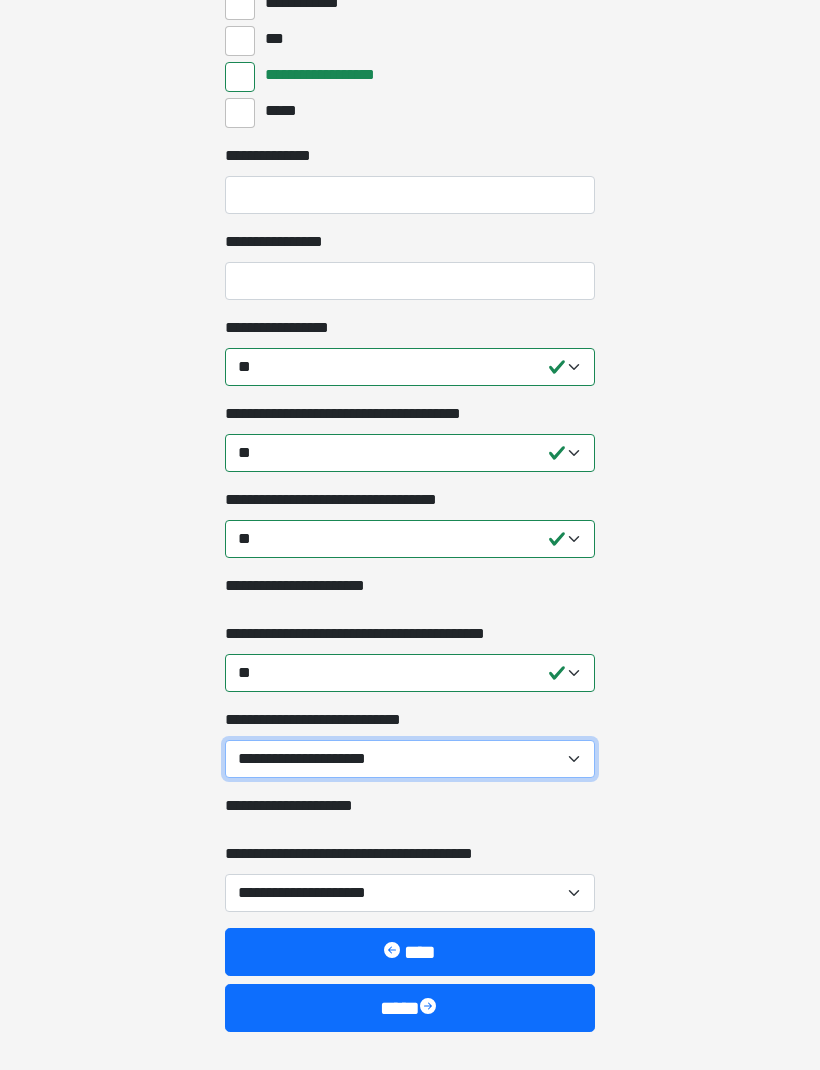 click on "**********" at bounding box center (410, 760) 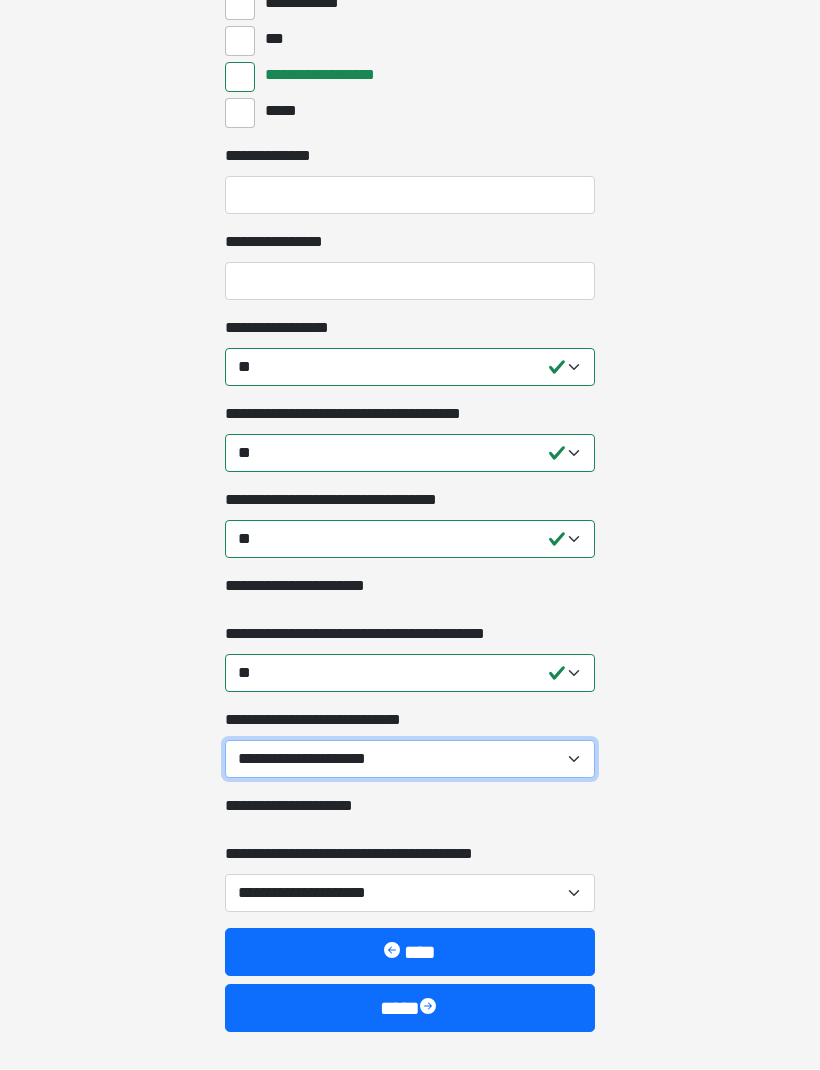 select on "**" 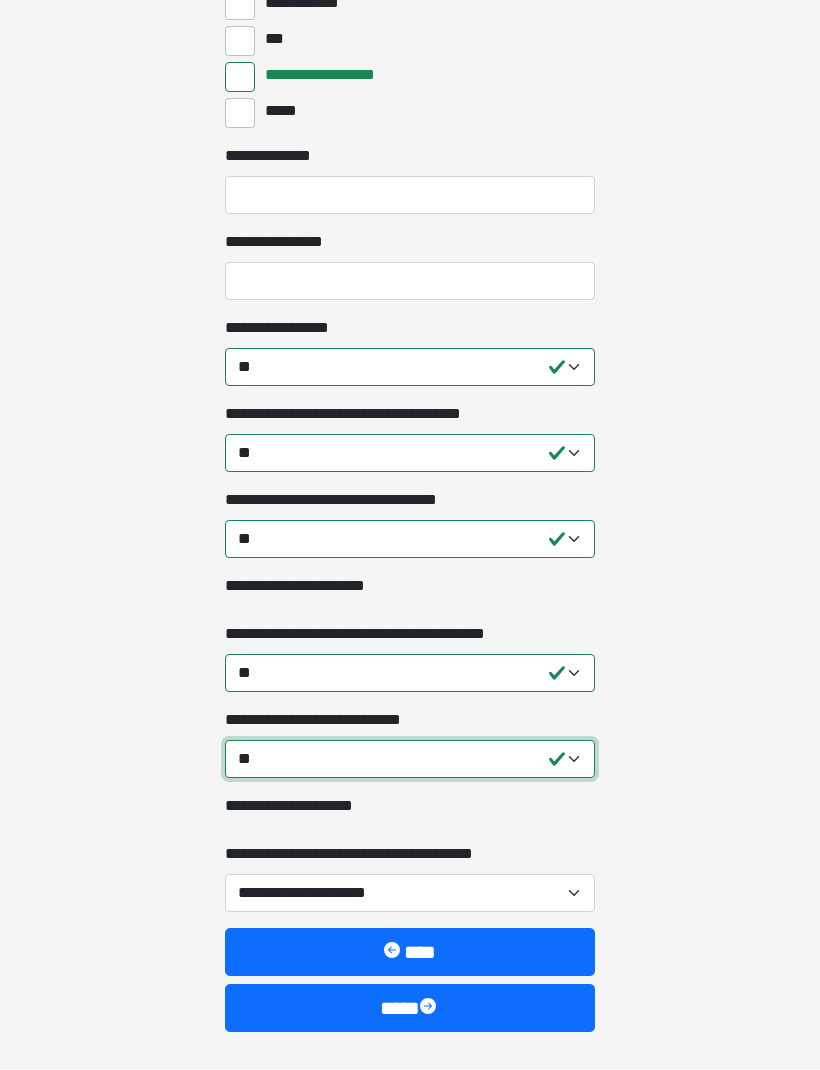 scroll, scrollTop: 2342, scrollLeft: 0, axis: vertical 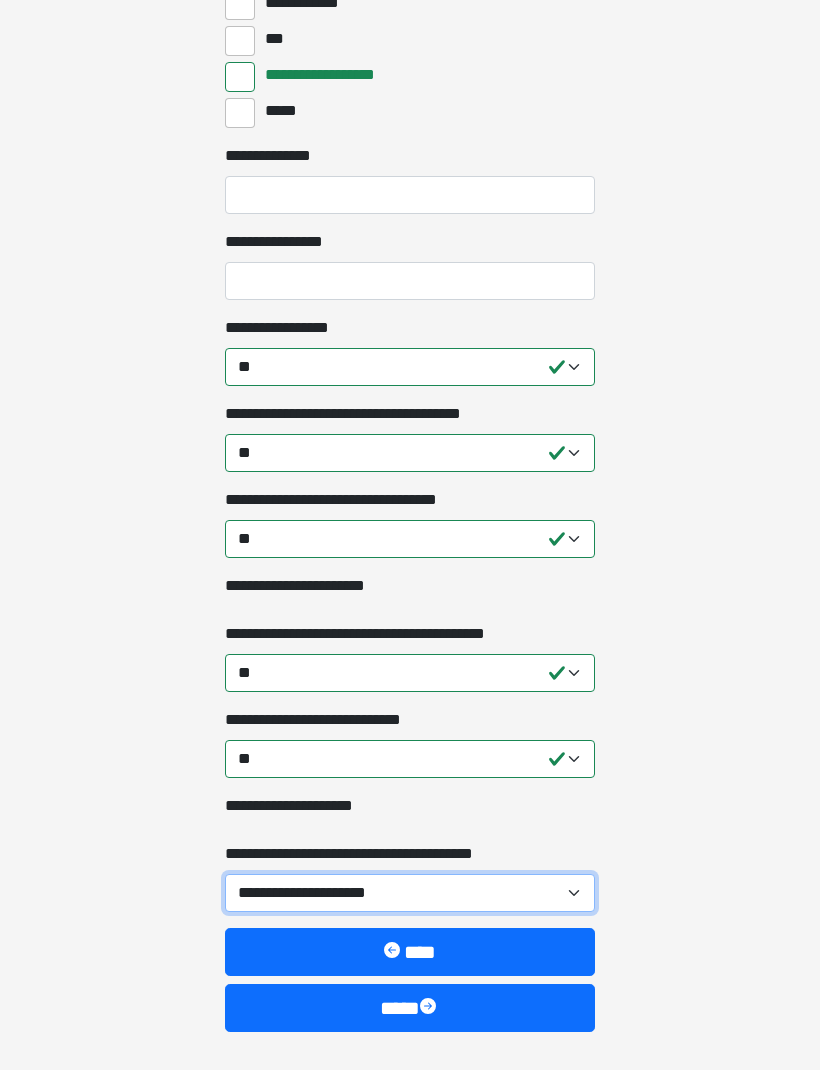 click on "[FIRST] [LAST] [STREET]" at bounding box center [410, 894] 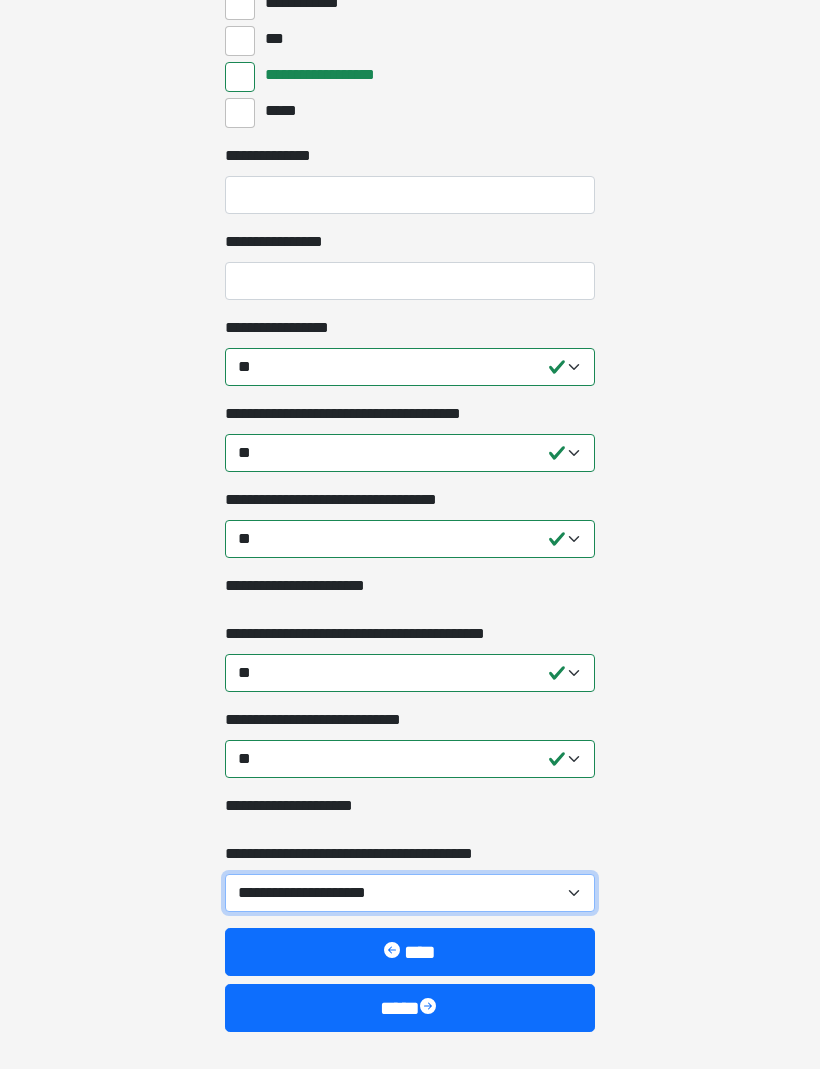 select on "***" 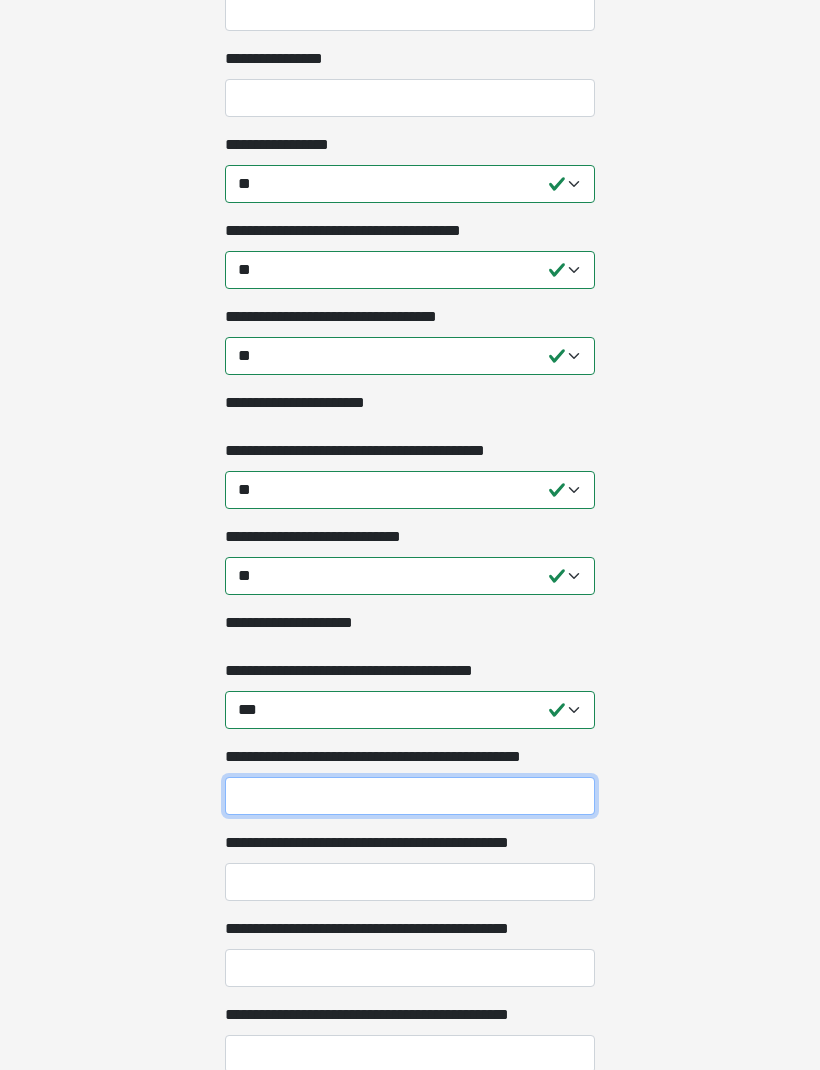 click on "[FULL_NAME]" at bounding box center (410, 796) 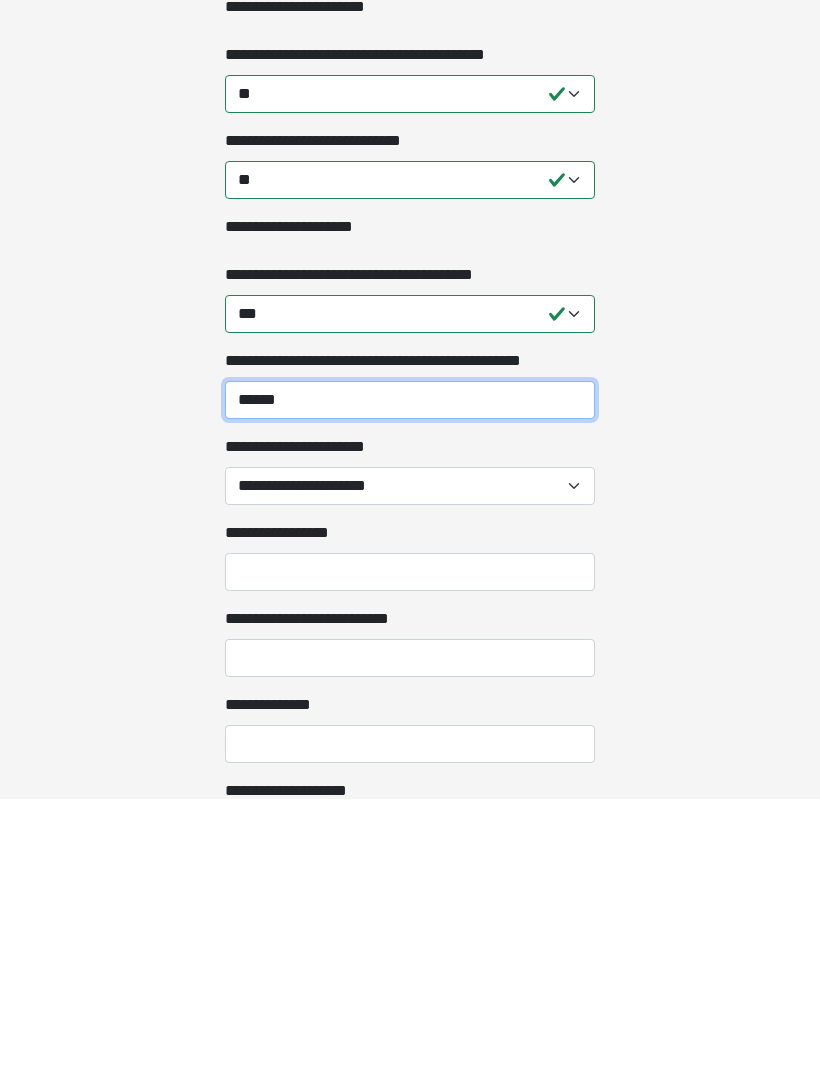 type on "******" 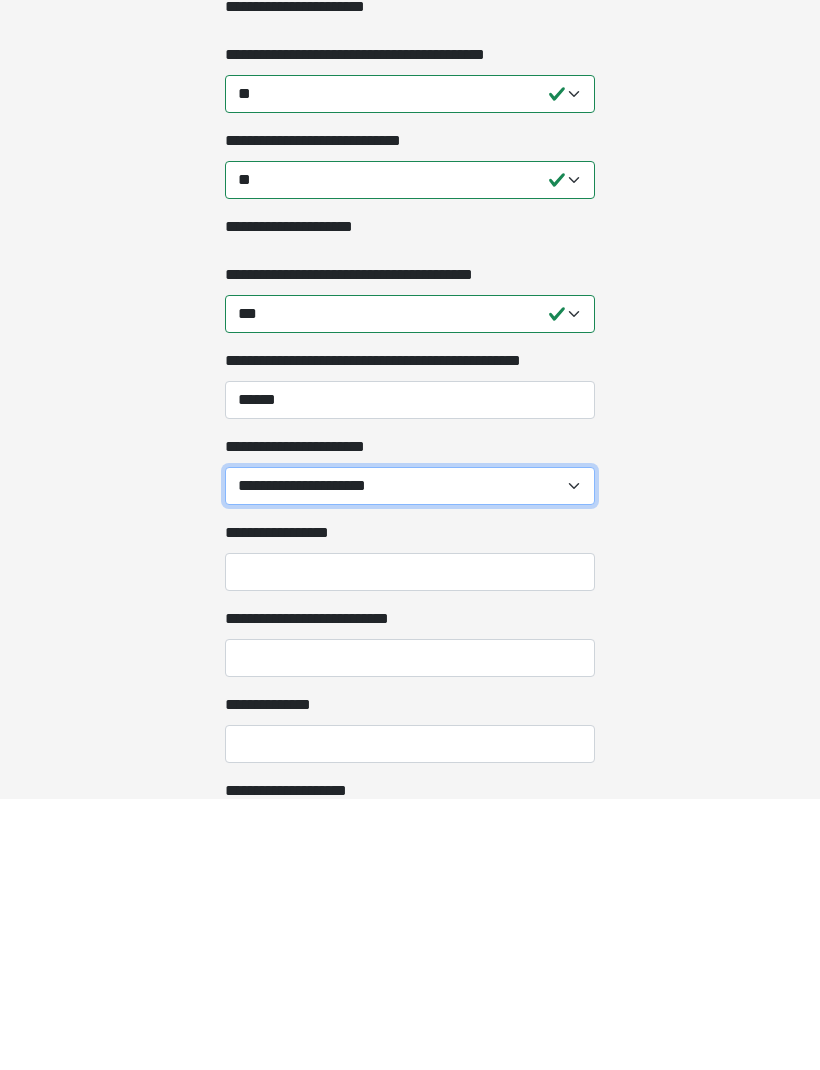 click on "[FIRST] [LAST] [PHONE]" at bounding box center [410, 757] 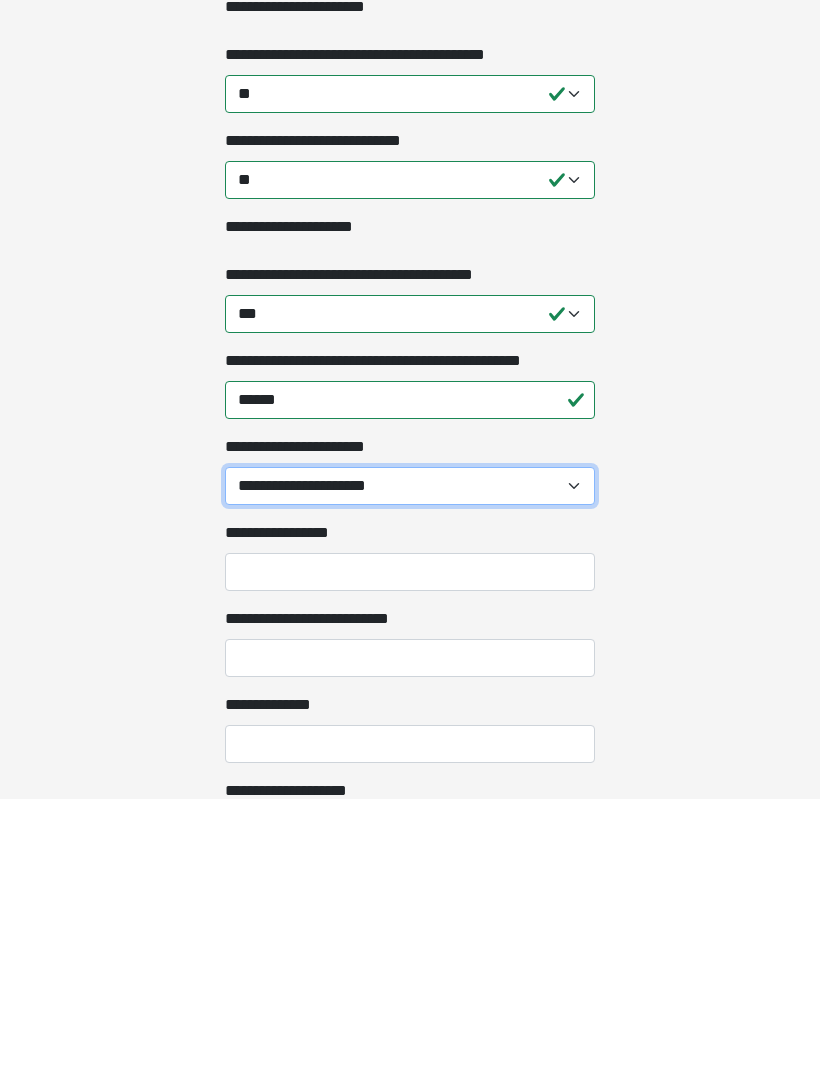 scroll, scrollTop: 2922, scrollLeft: 0, axis: vertical 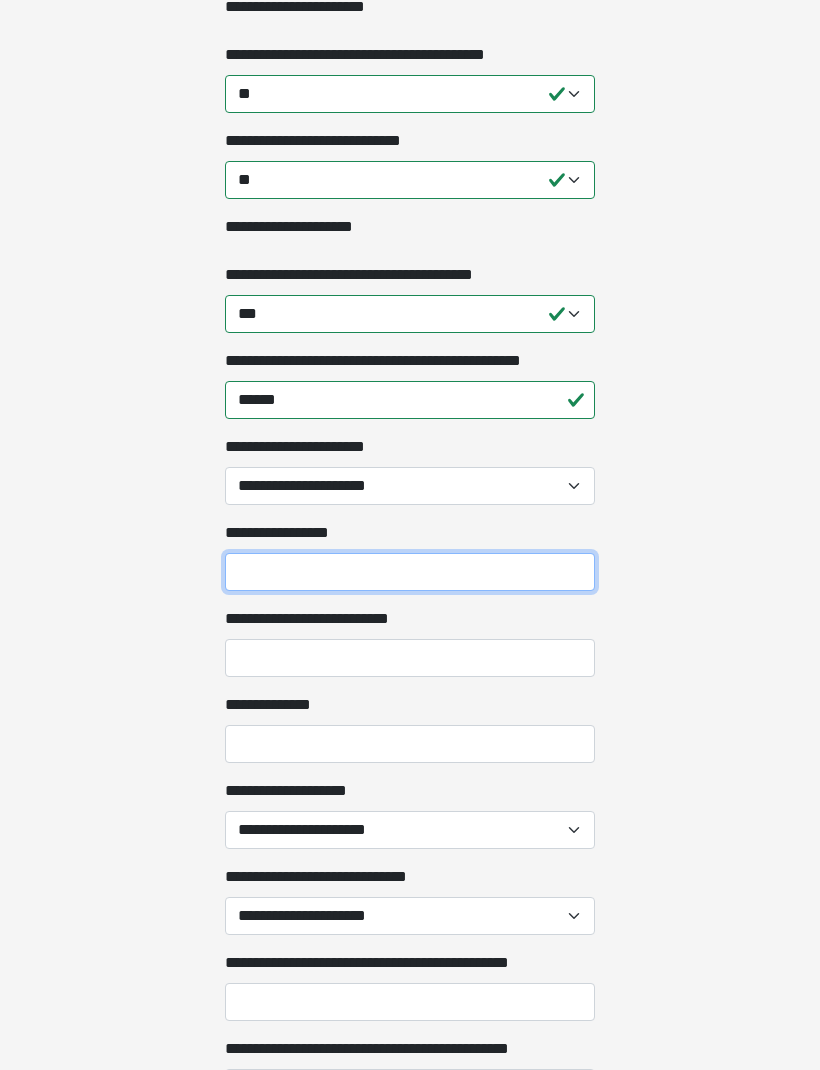 click on "**********" at bounding box center (410, 572) 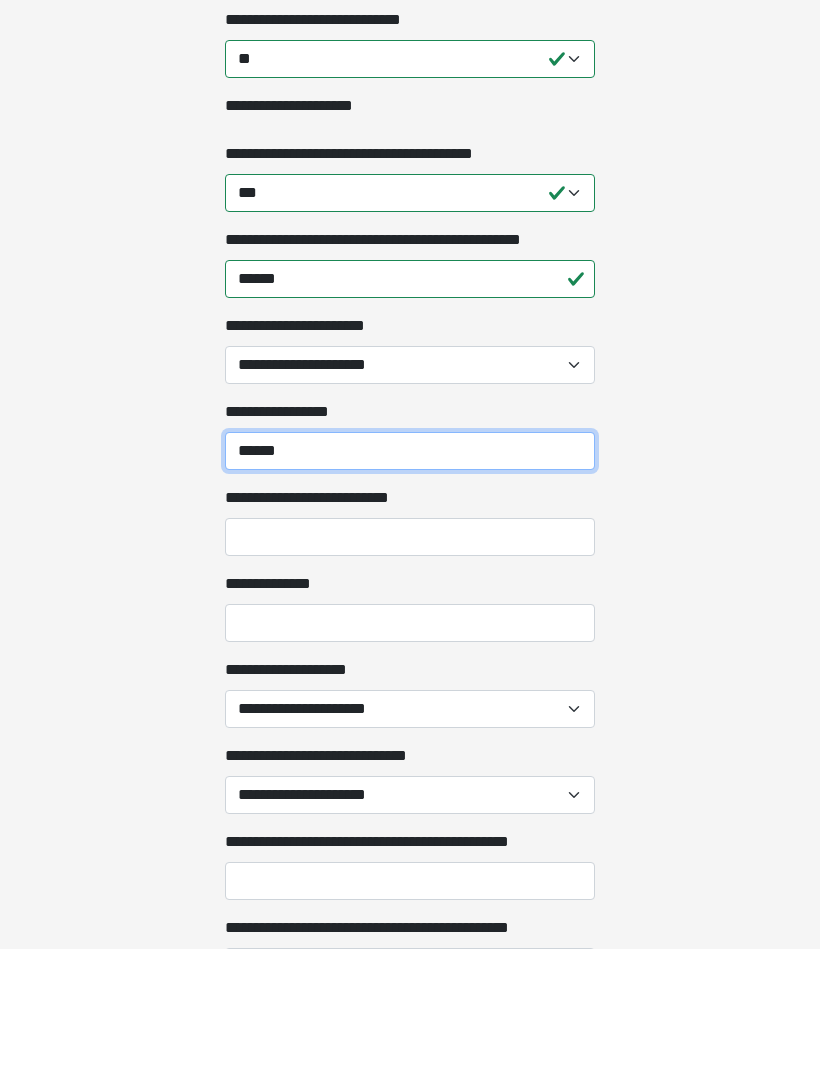 type on "******" 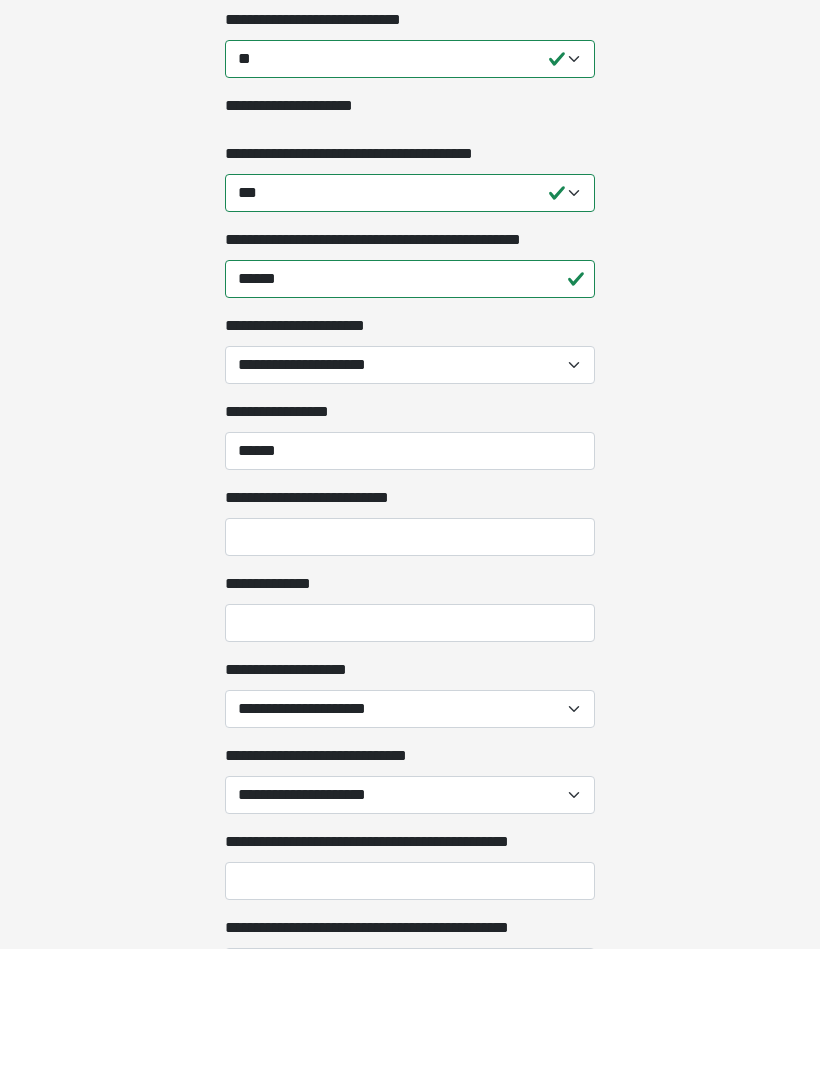 click on "**********" at bounding box center (410, -2387) 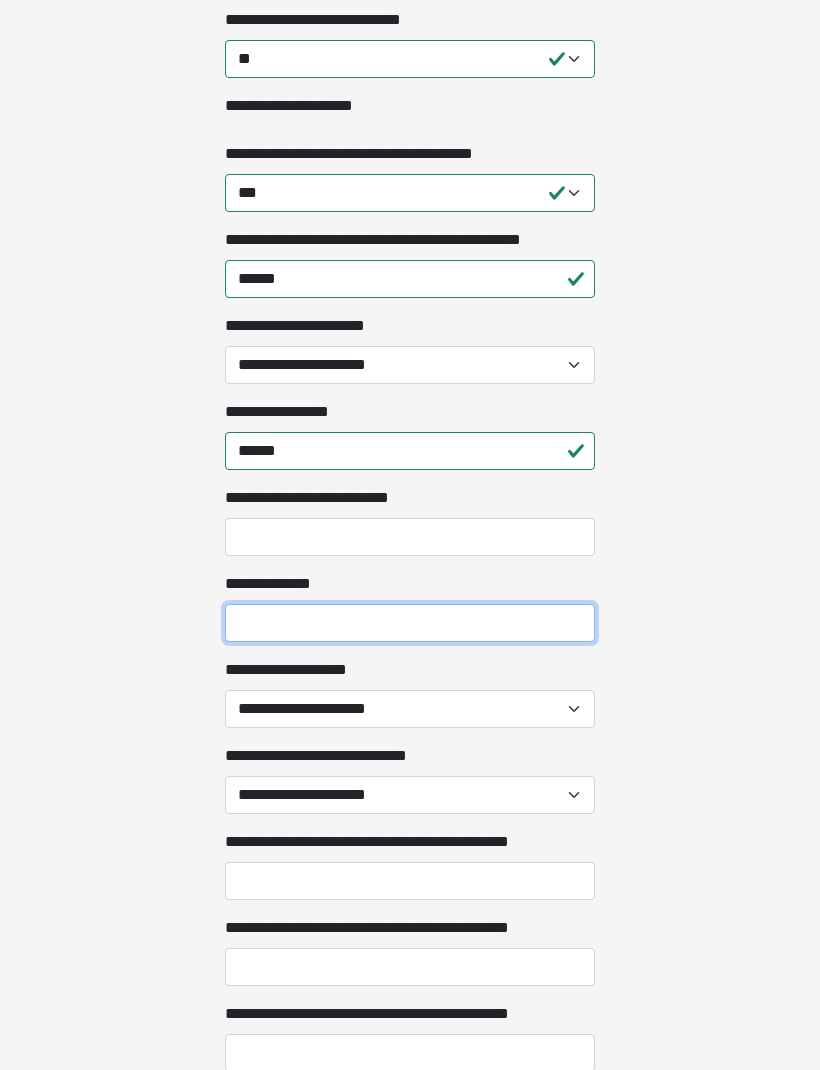 click on "**********" at bounding box center [410, 623] 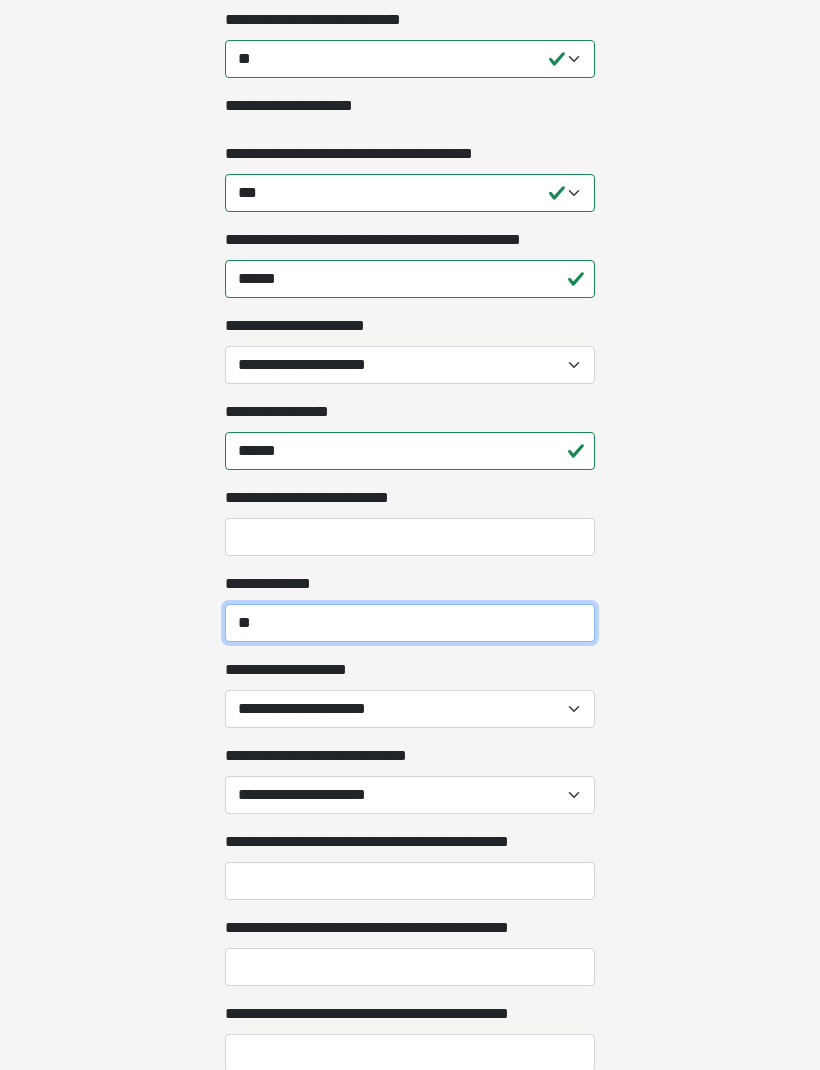 type on "**" 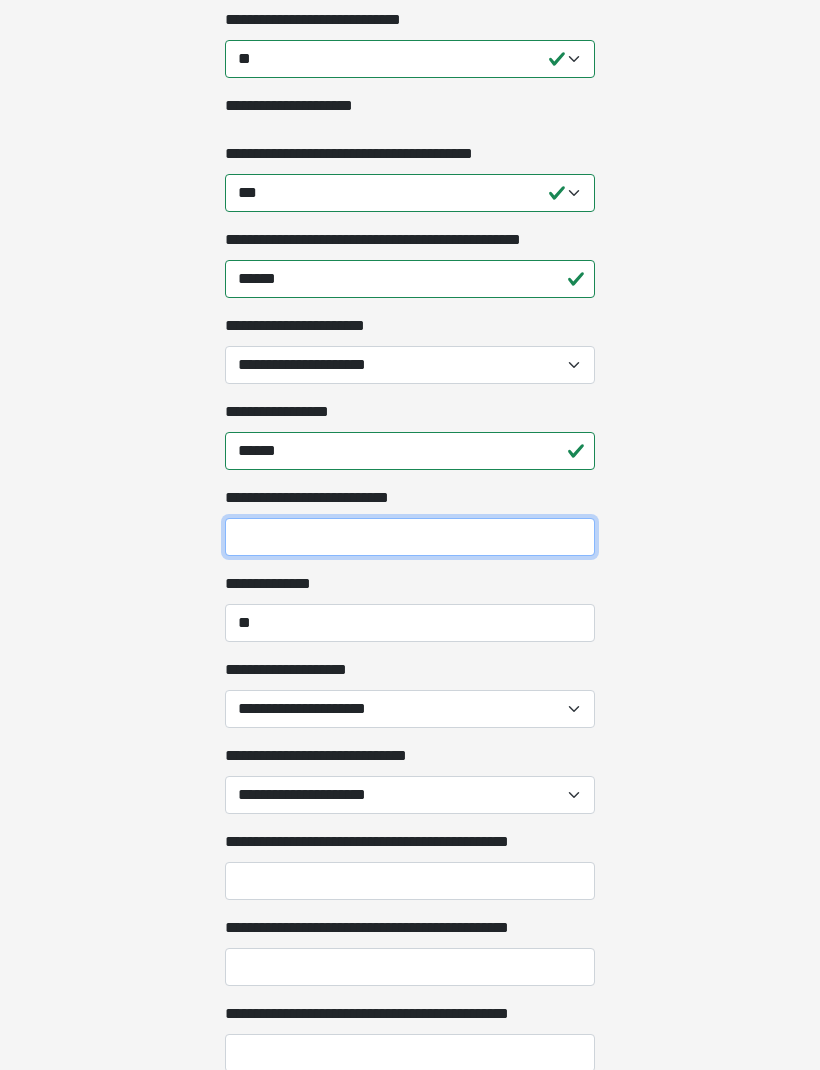 click on "**********" at bounding box center [410, 537] 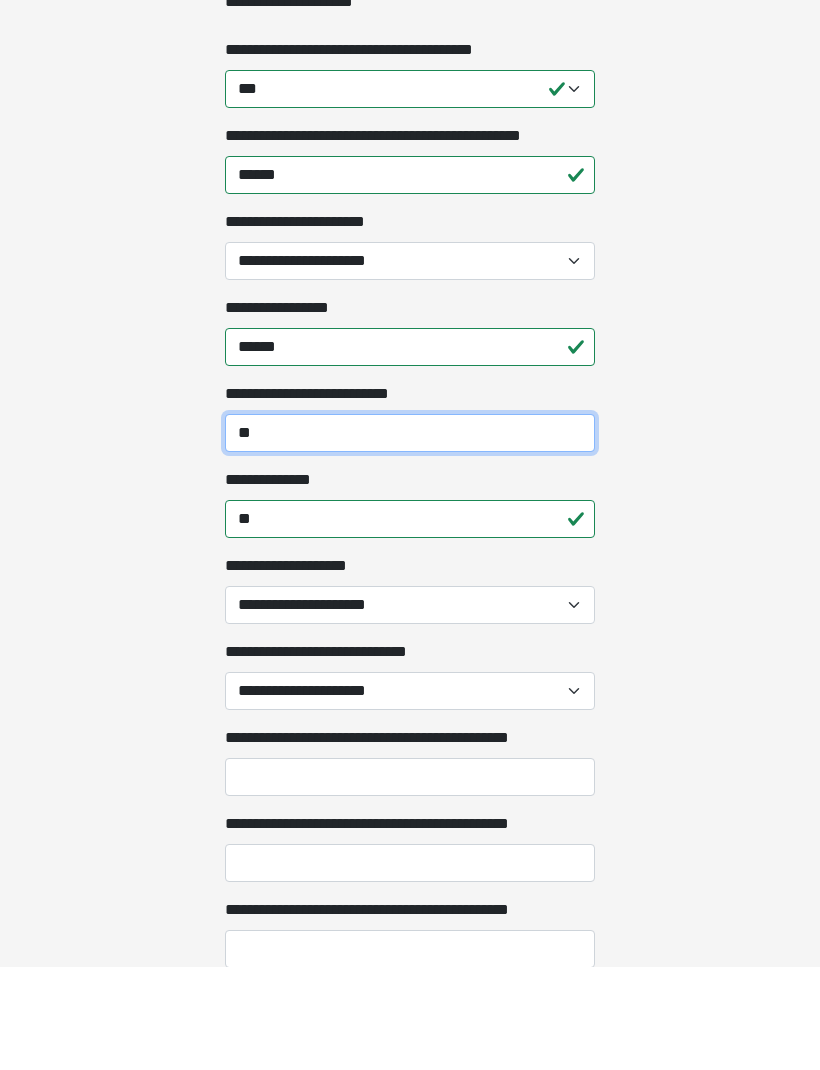 type on "**" 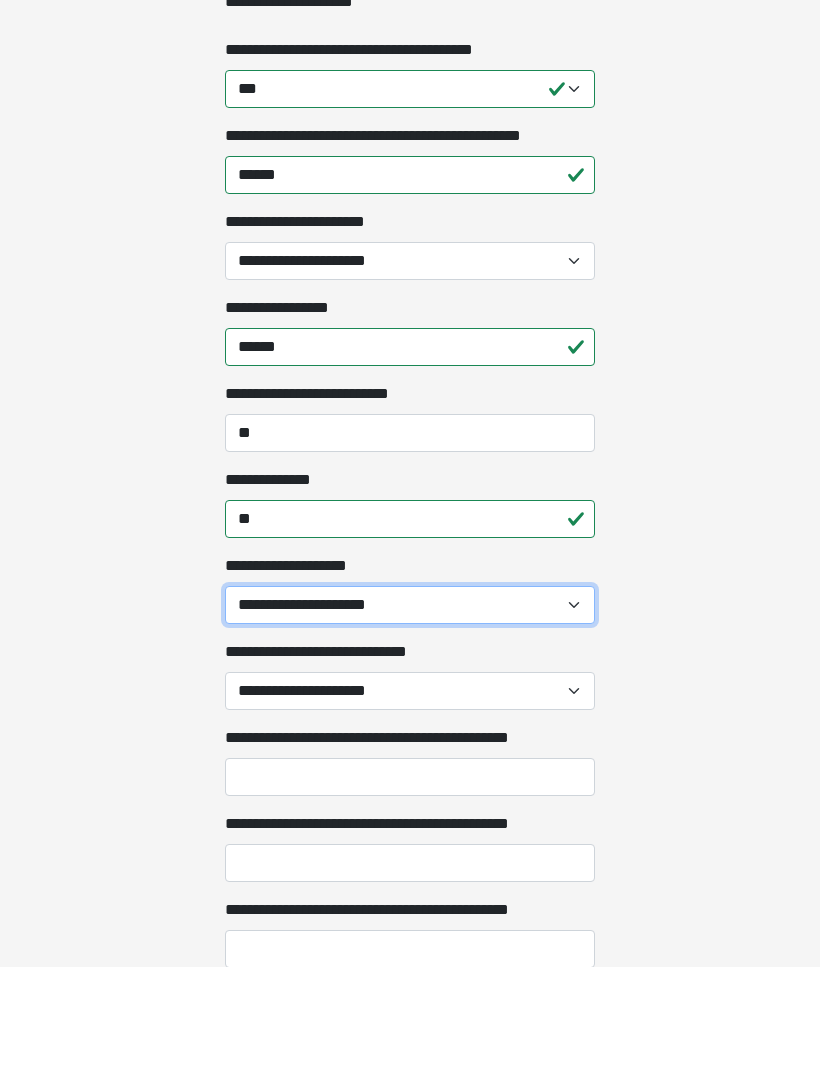 click on "[FIRST] [LAST] [STREET]" at bounding box center (410, 709) 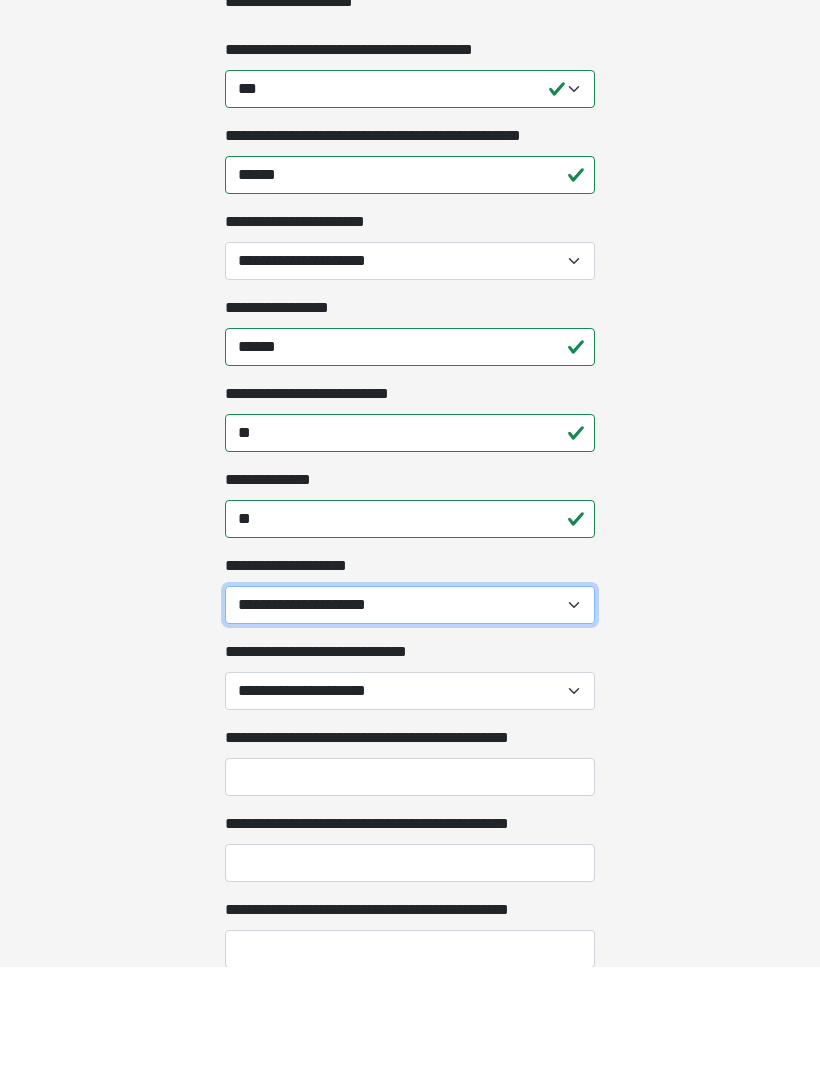 scroll, scrollTop: 3147, scrollLeft: 0, axis: vertical 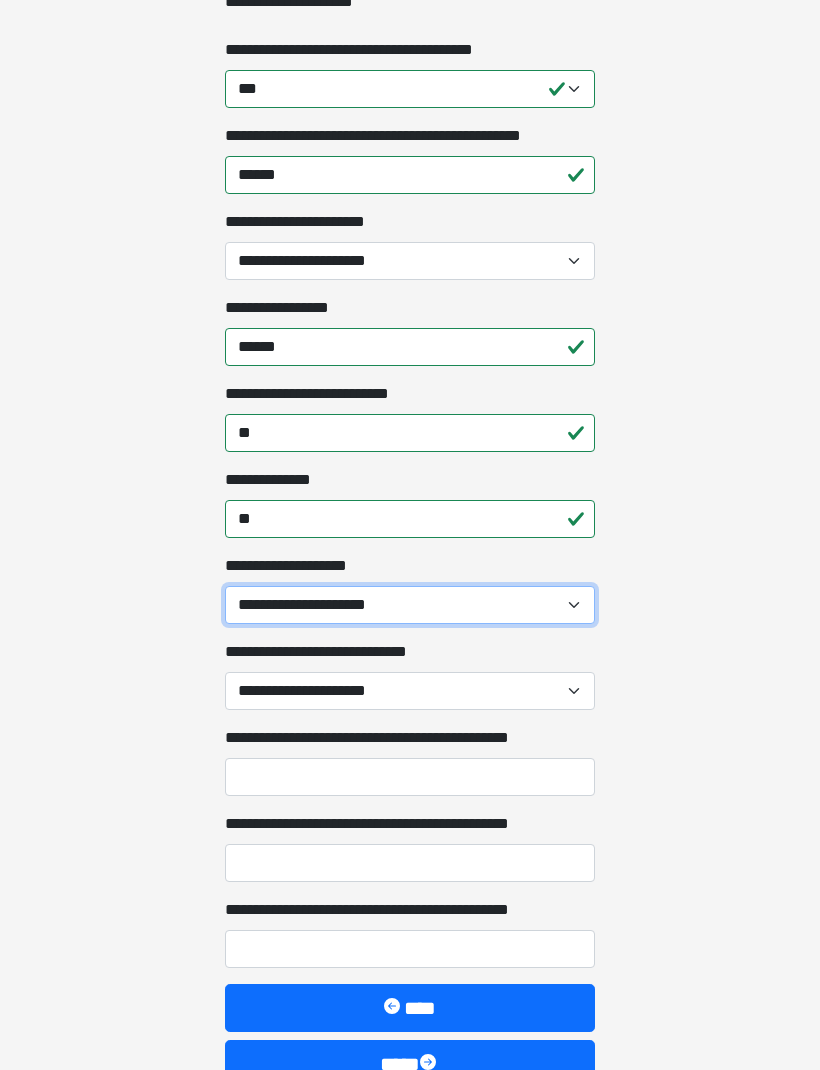 select on "**" 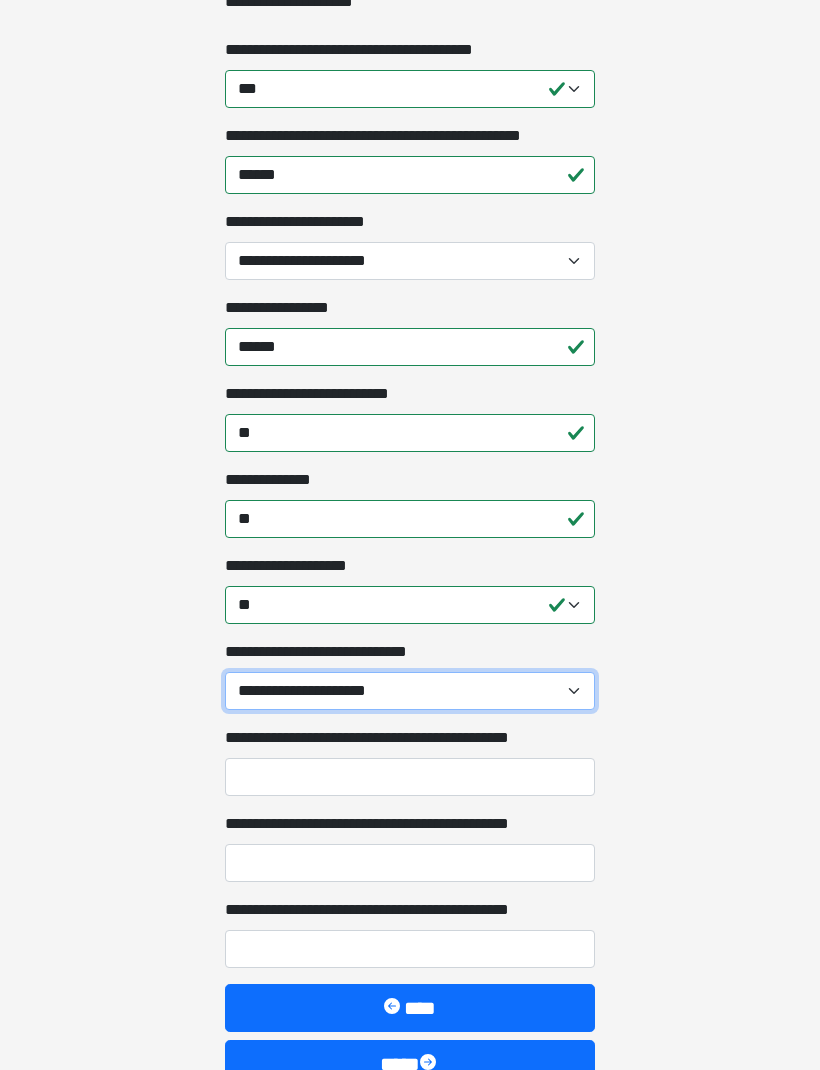 click on "[FIRST] [LAST] [STREET]" at bounding box center [410, 691] 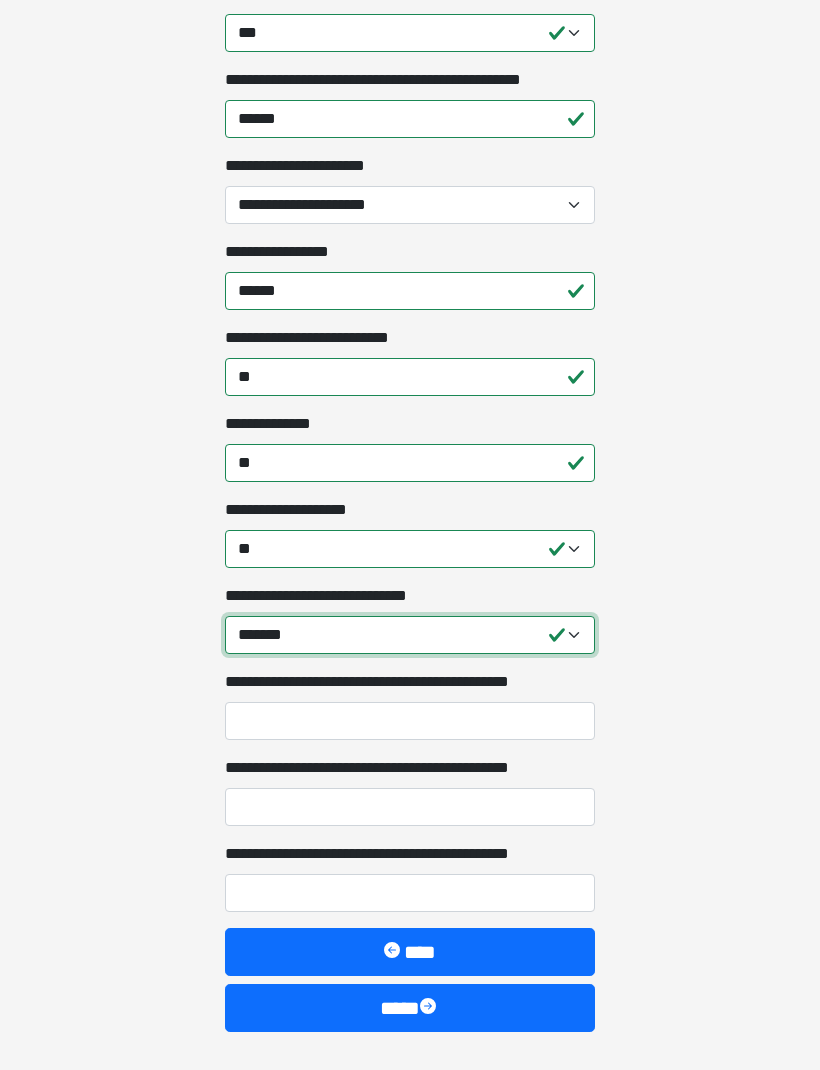scroll, scrollTop: 3202, scrollLeft: 0, axis: vertical 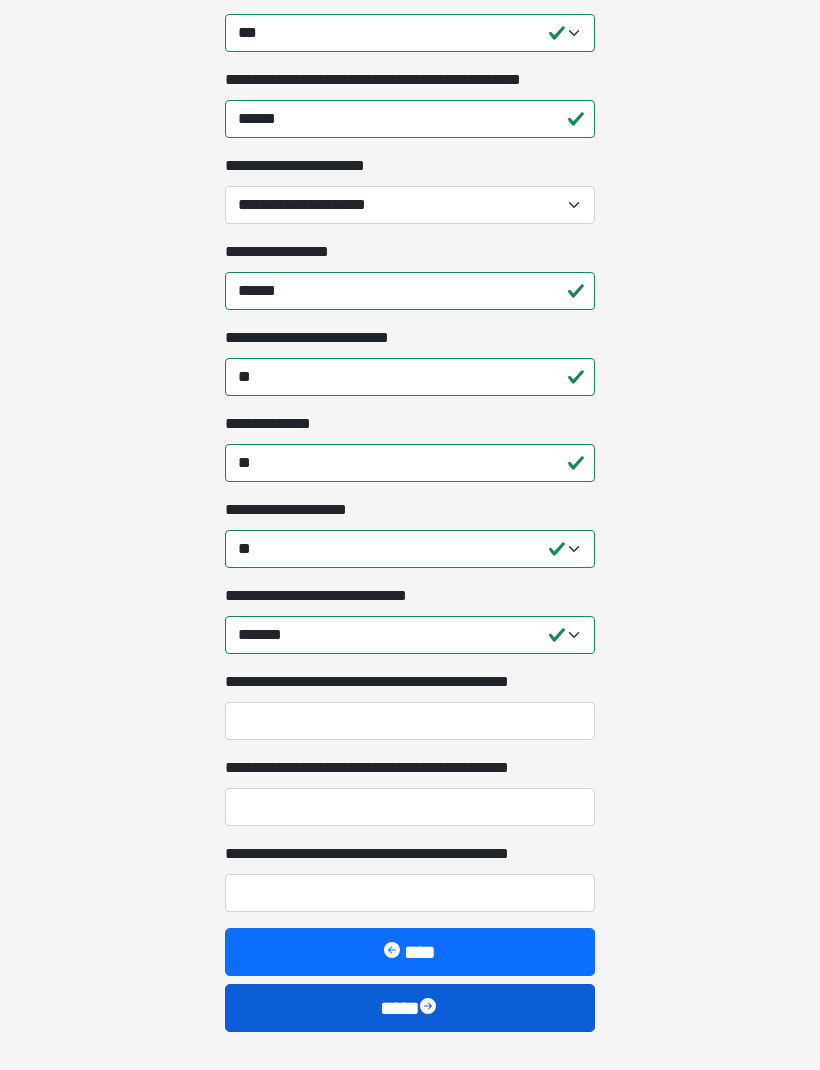 click on "****" at bounding box center [410, 1009] 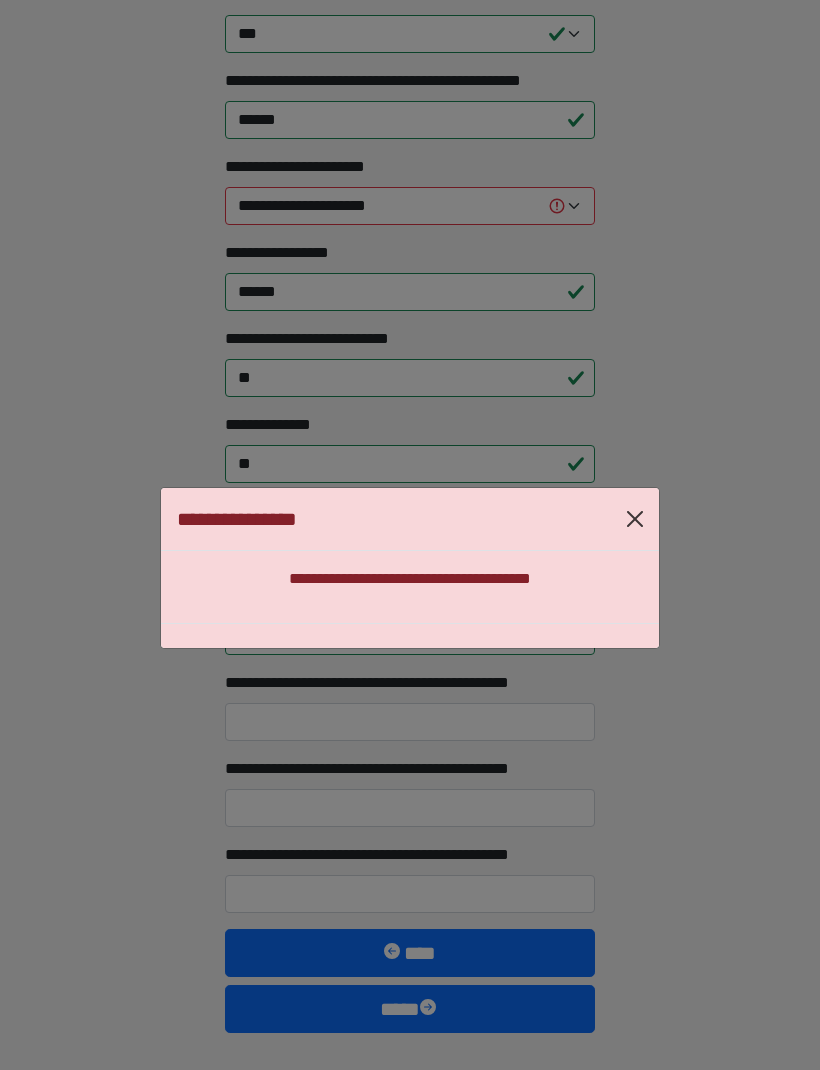 click at bounding box center [635, 519] 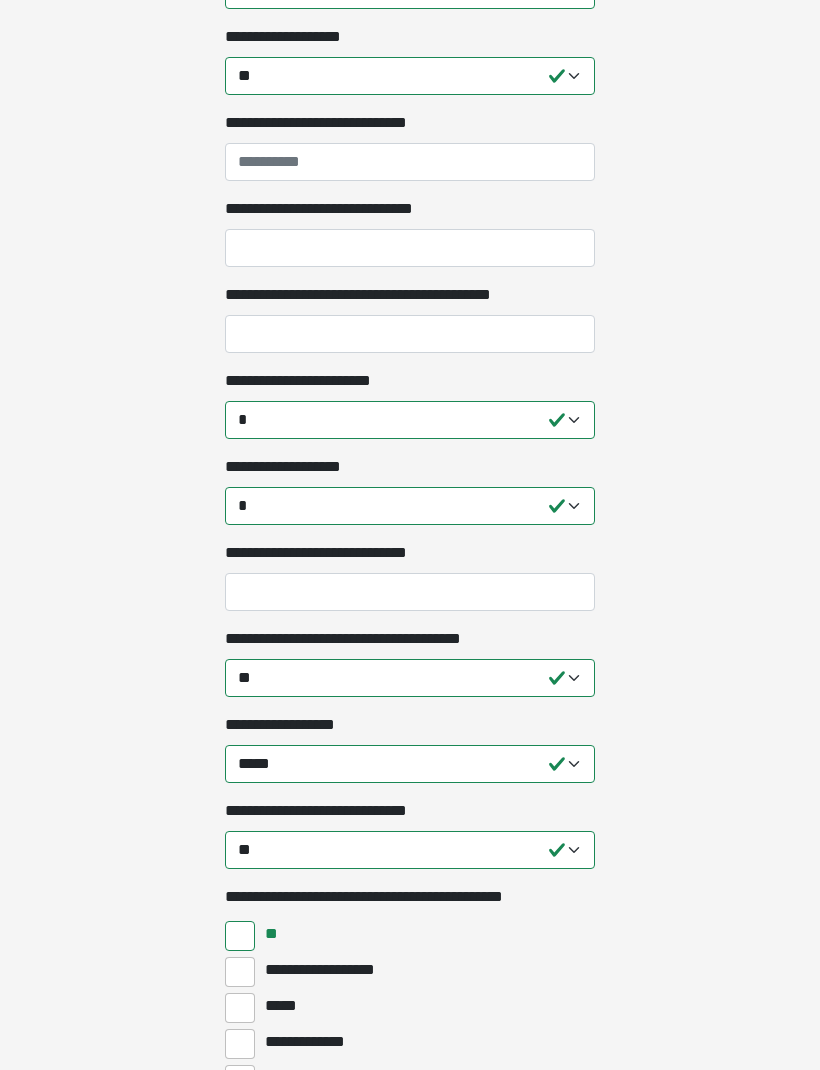 scroll, scrollTop: 820, scrollLeft: 0, axis: vertical 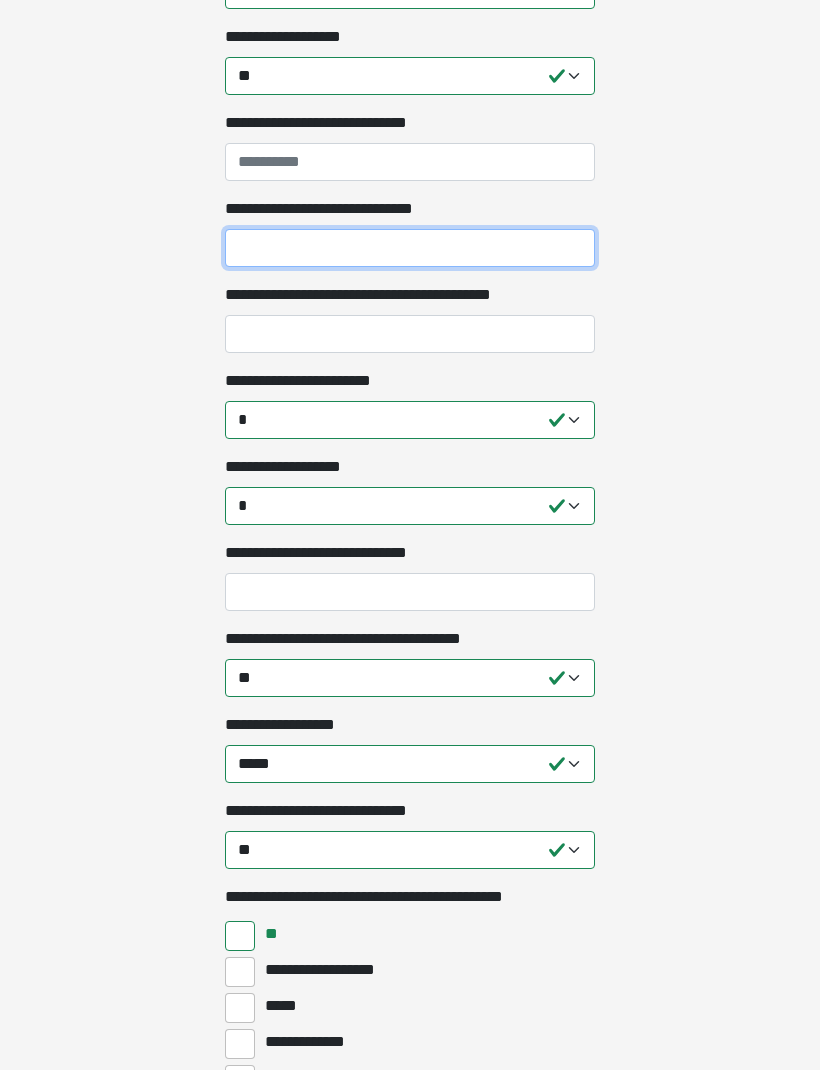 click on "**********" at bounding box center (410, 248) 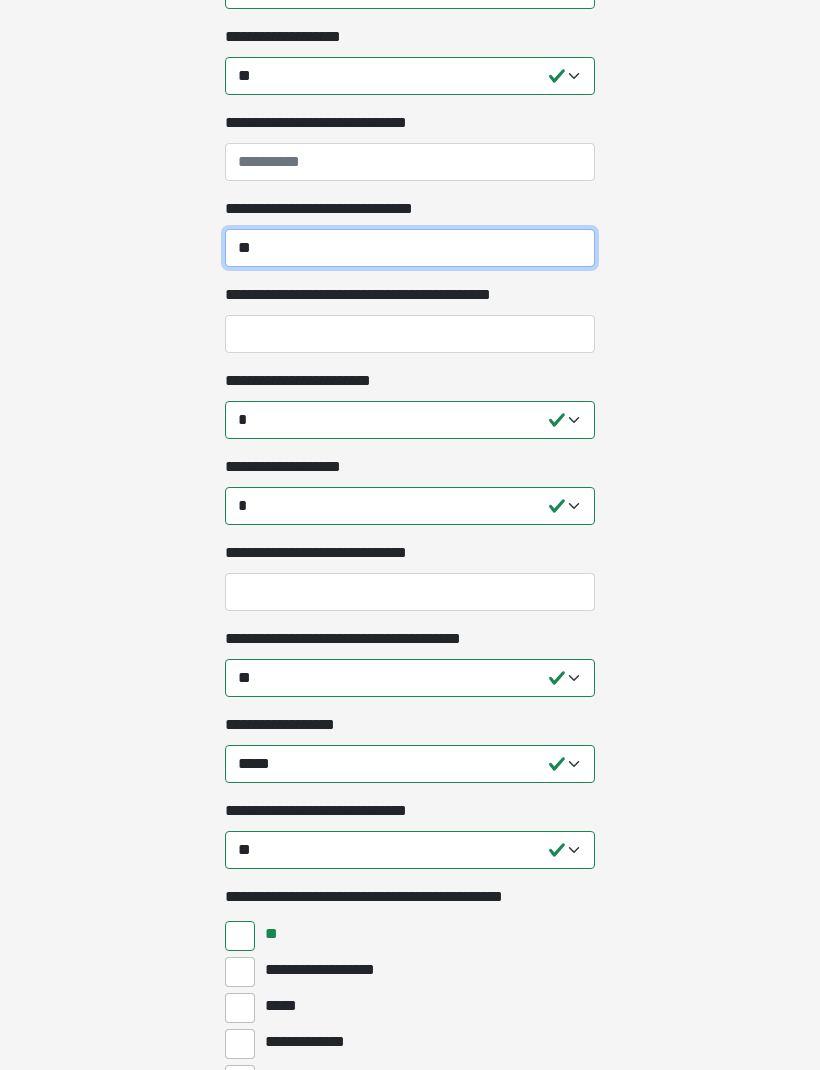 type on "**" 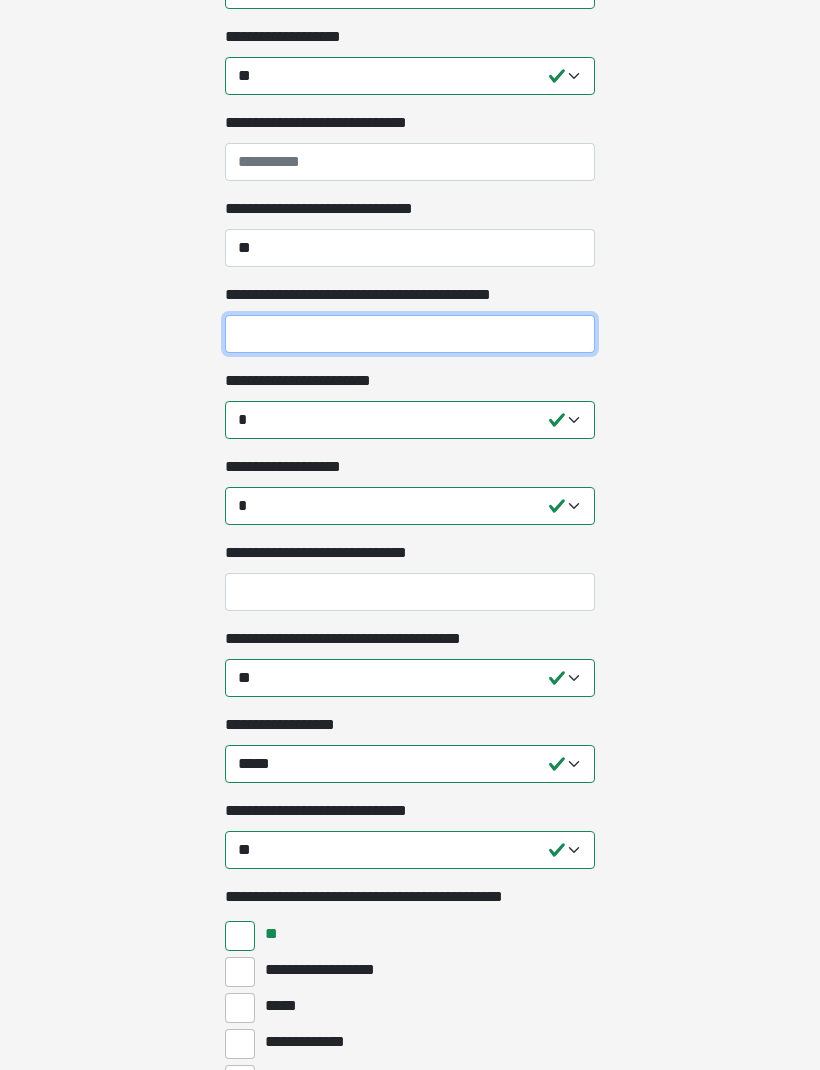 click on "**********" at bounding box center [410, 334] 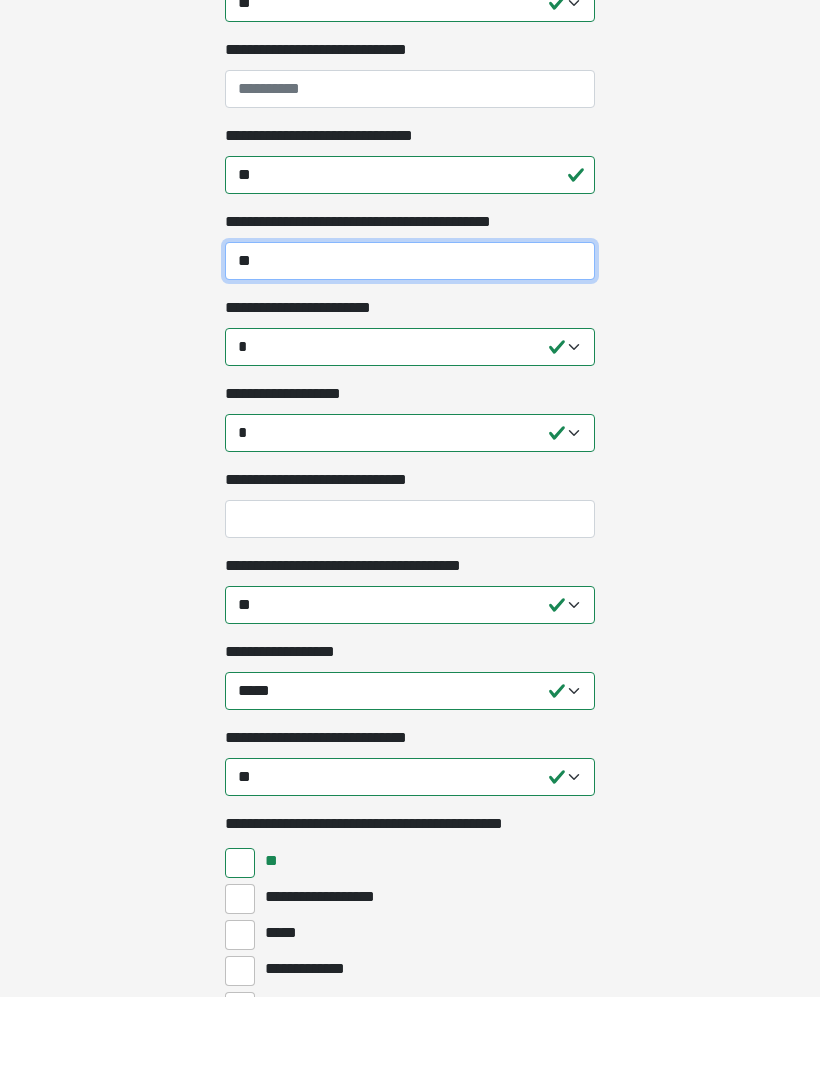 type on "**" 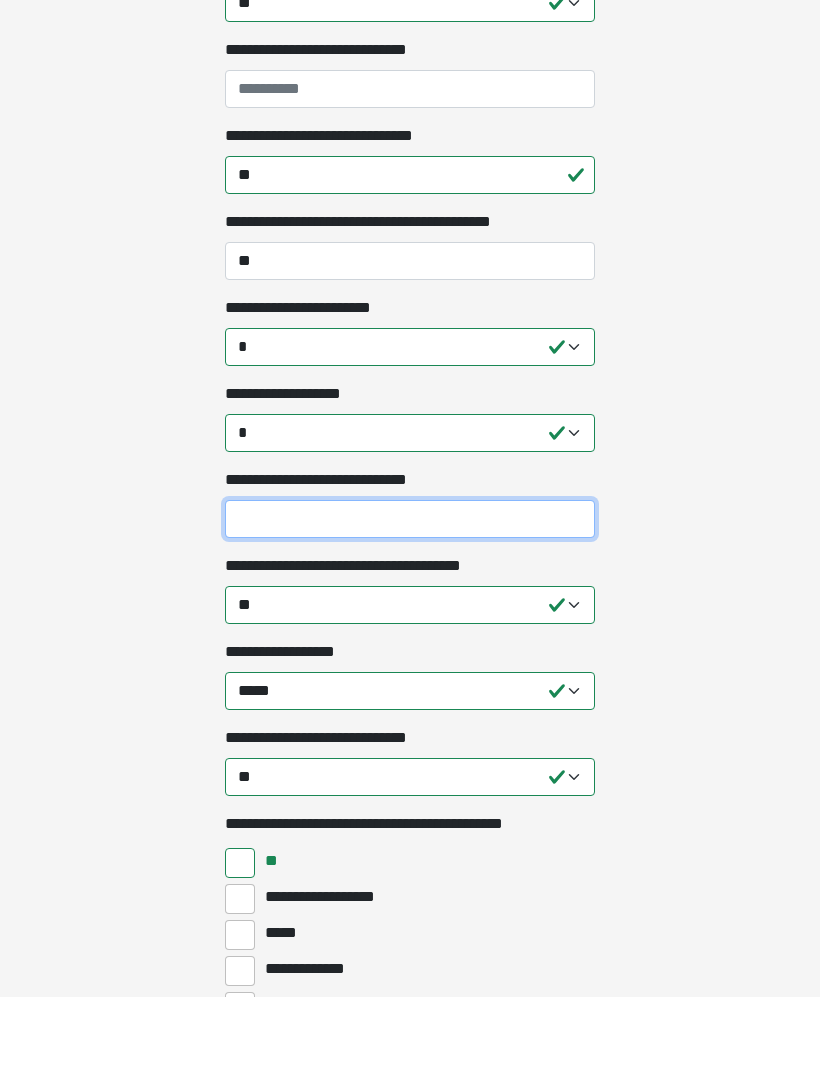 click on "**********" at bounding box center [410, 592] 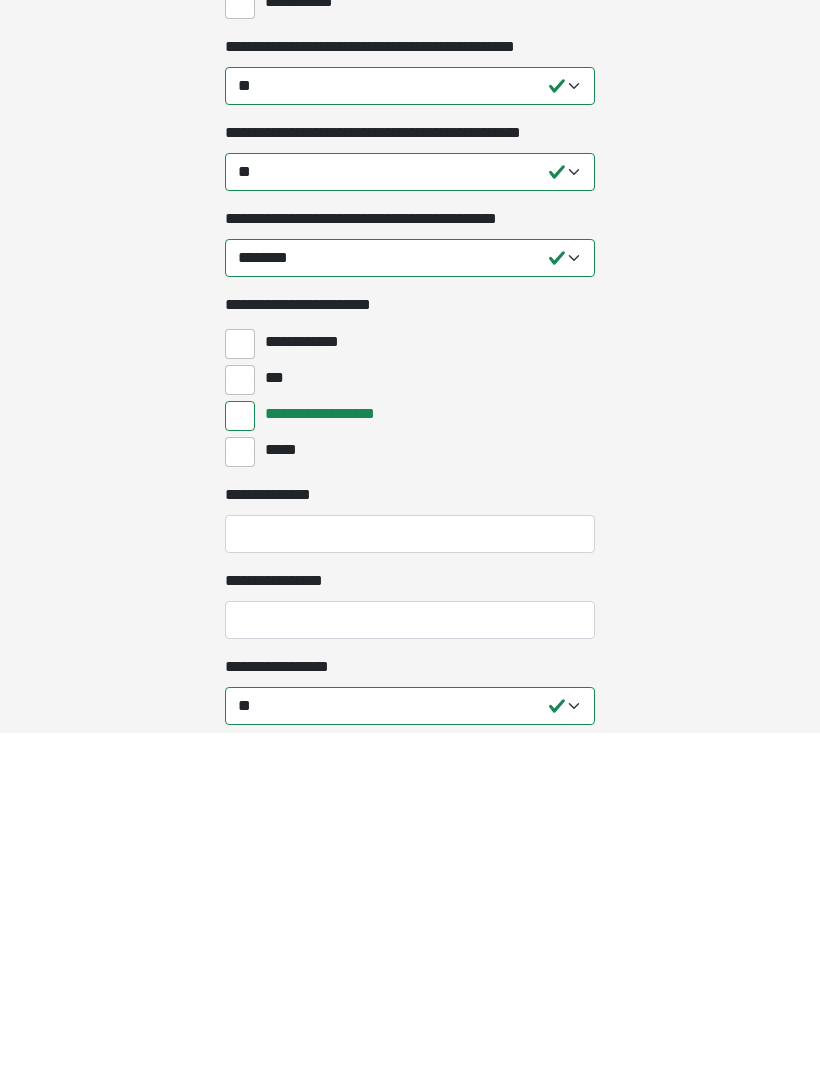 scroll, scrollTop: 1668, scrollLeft: 0, axis: vertical 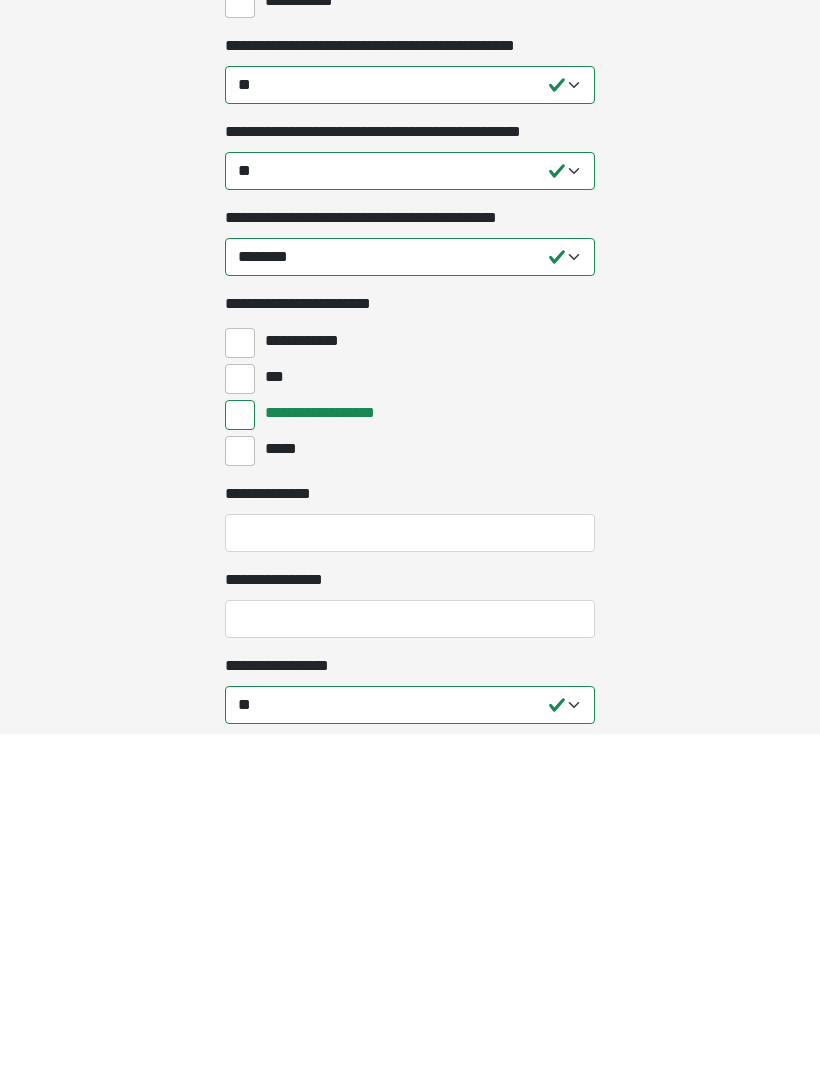 type on "**" 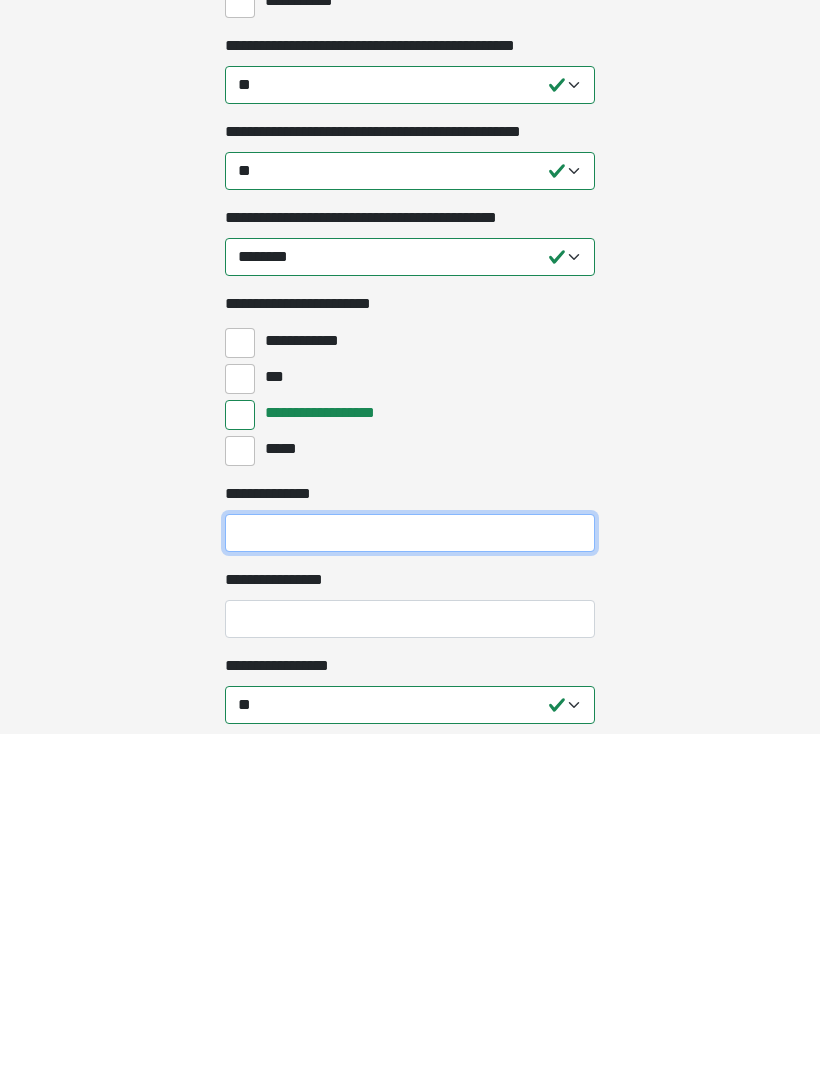 click on "**********" at bounding box center (410, 870) 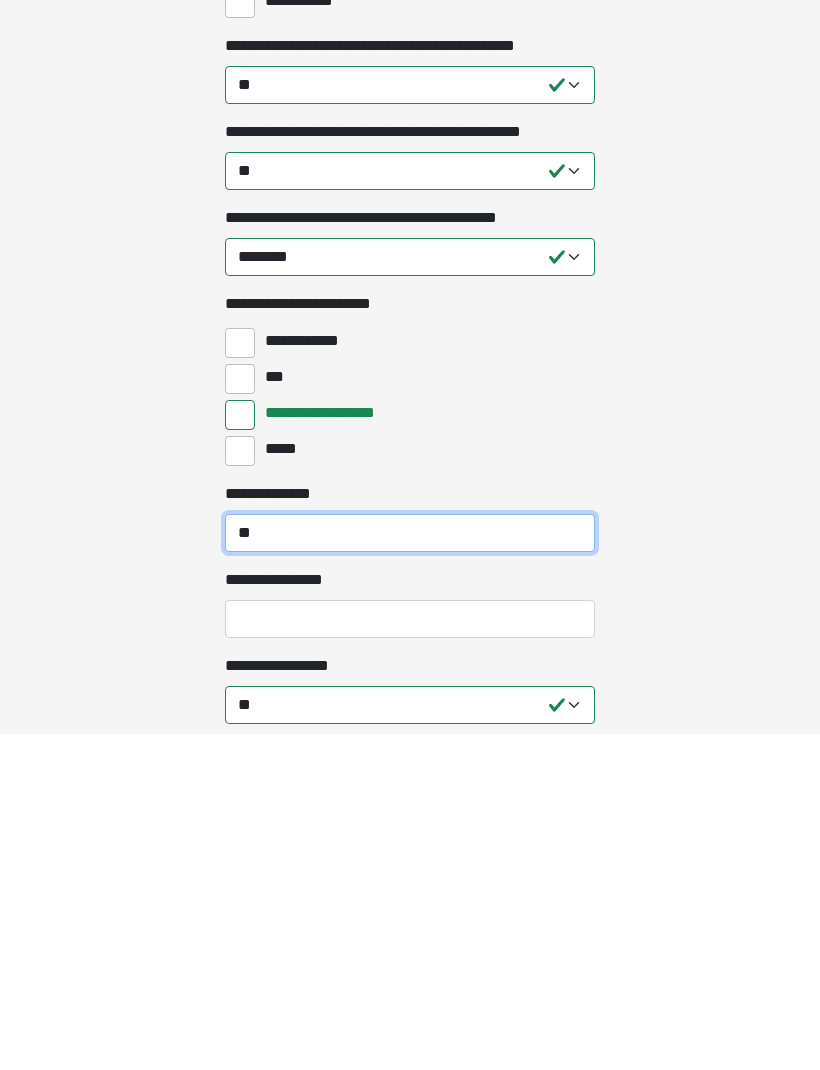 type on "*" 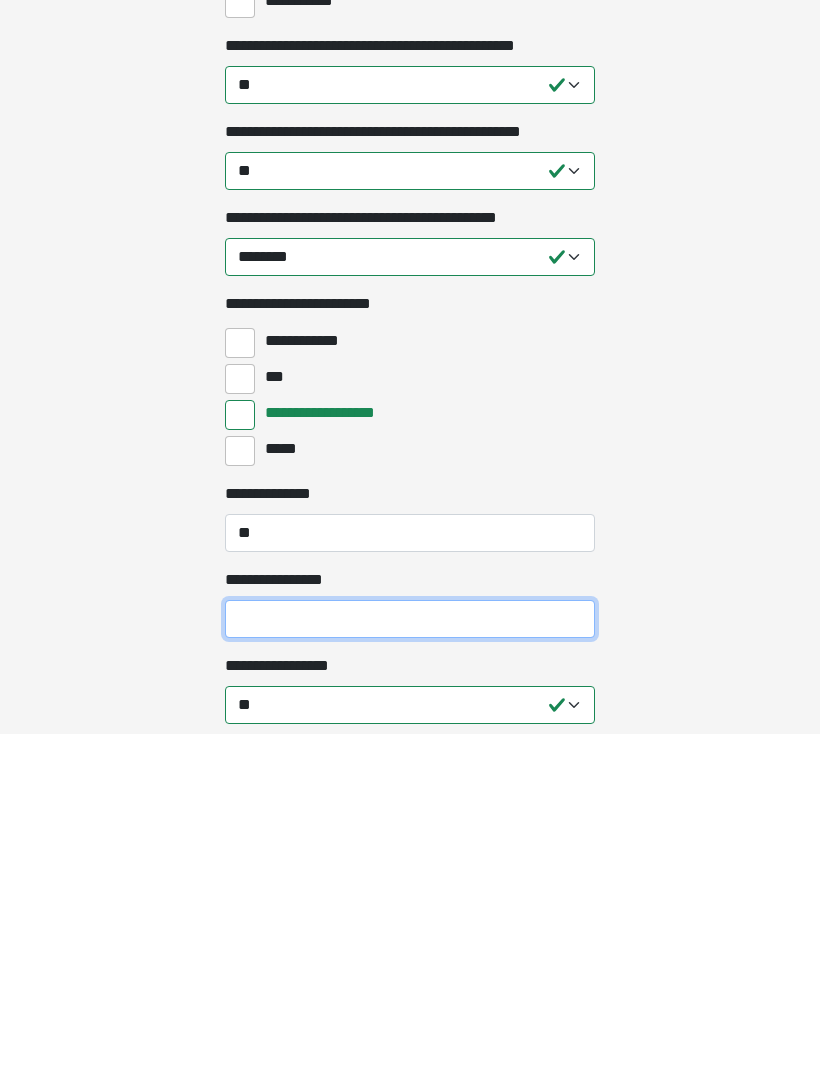 click on "**********" at bounding box center [410, 956] 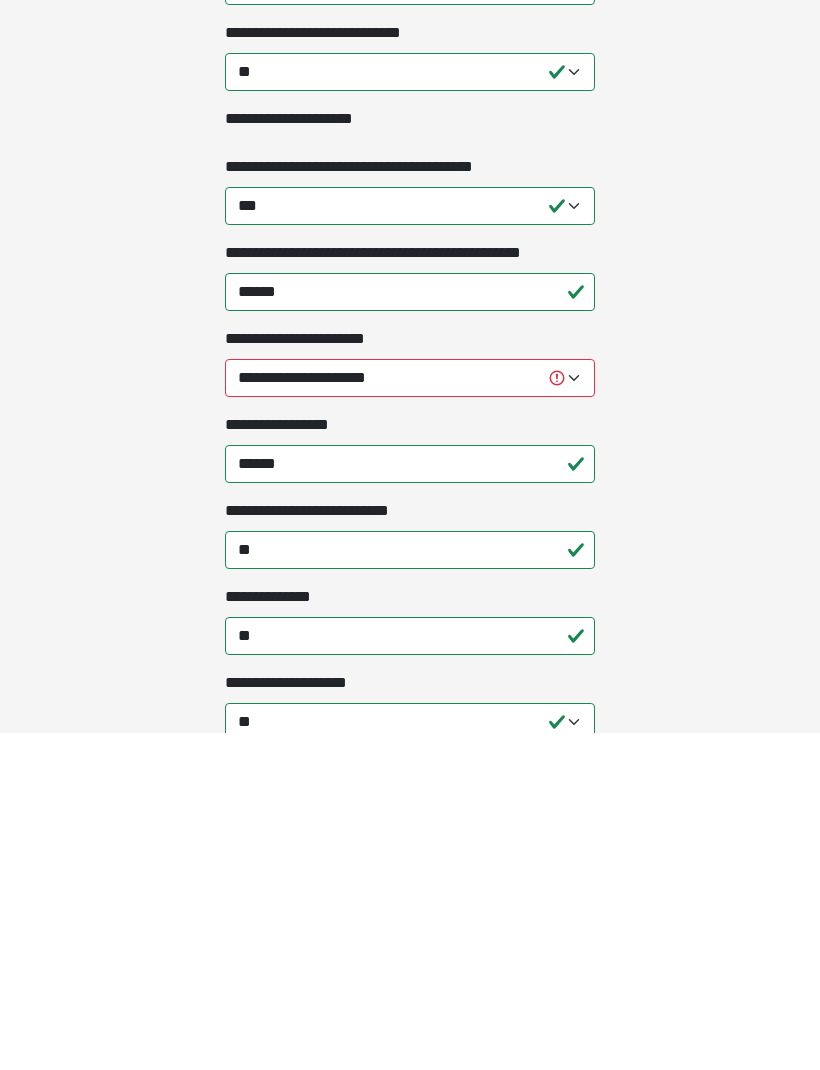 scroll, scrollTop: 2711, scrollLeft: 0, axis: vertical 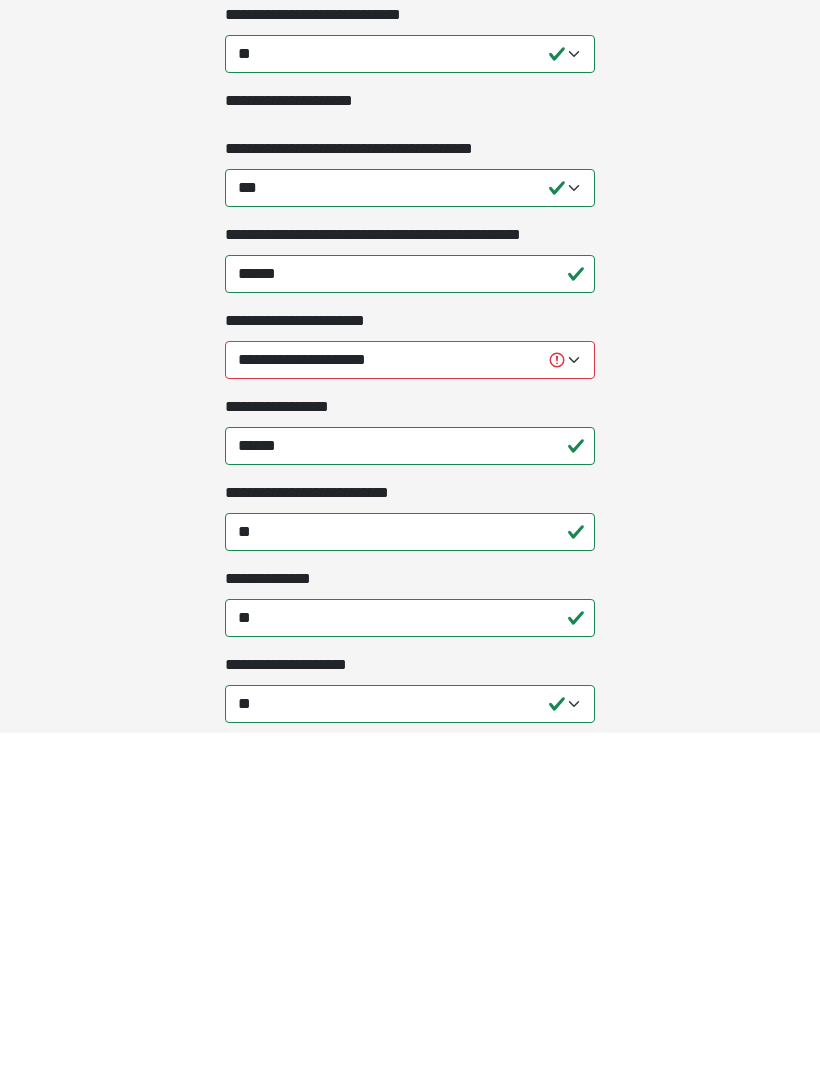 type on "**" 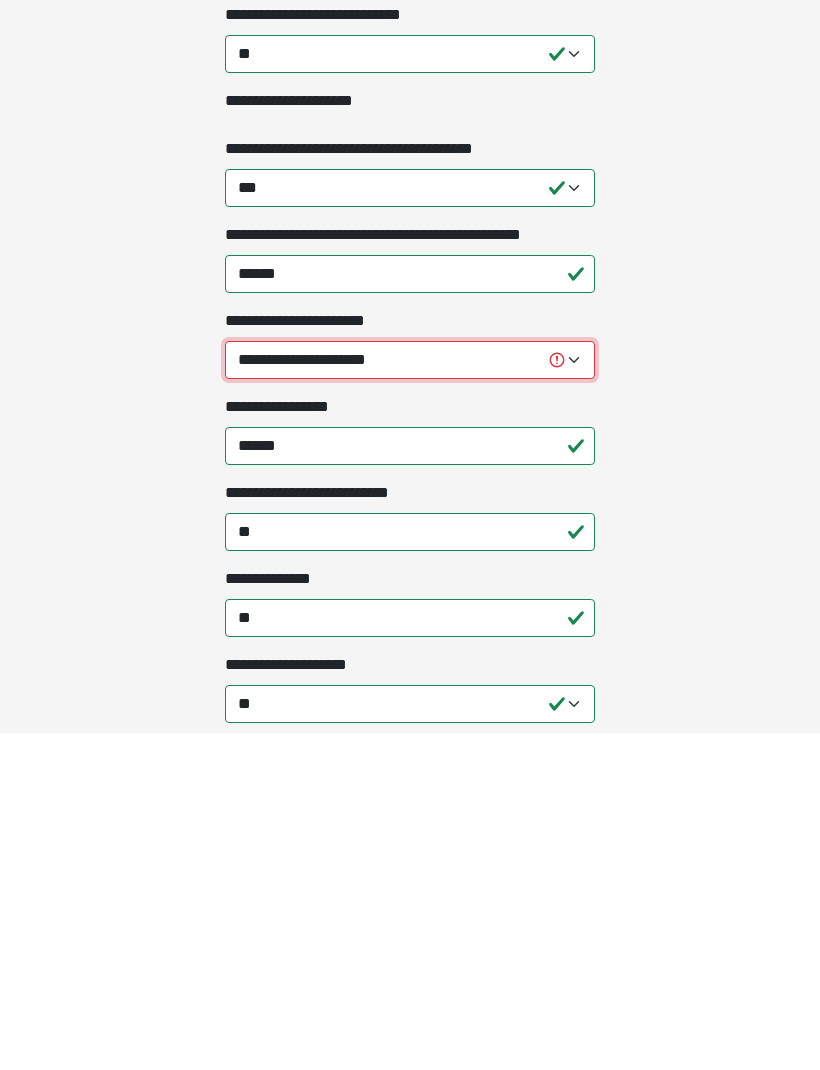 click on "[FIRST] [LAST] [PHONE]" at bounding box center (410, 697) 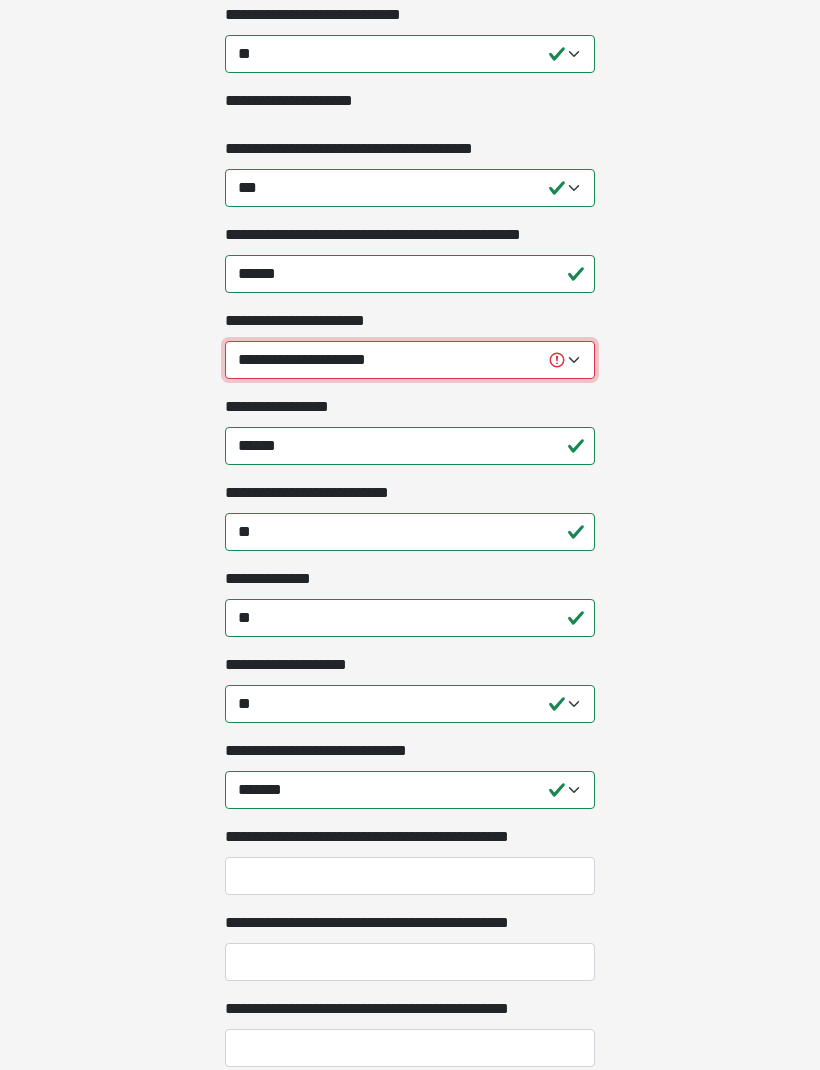 select on "********" 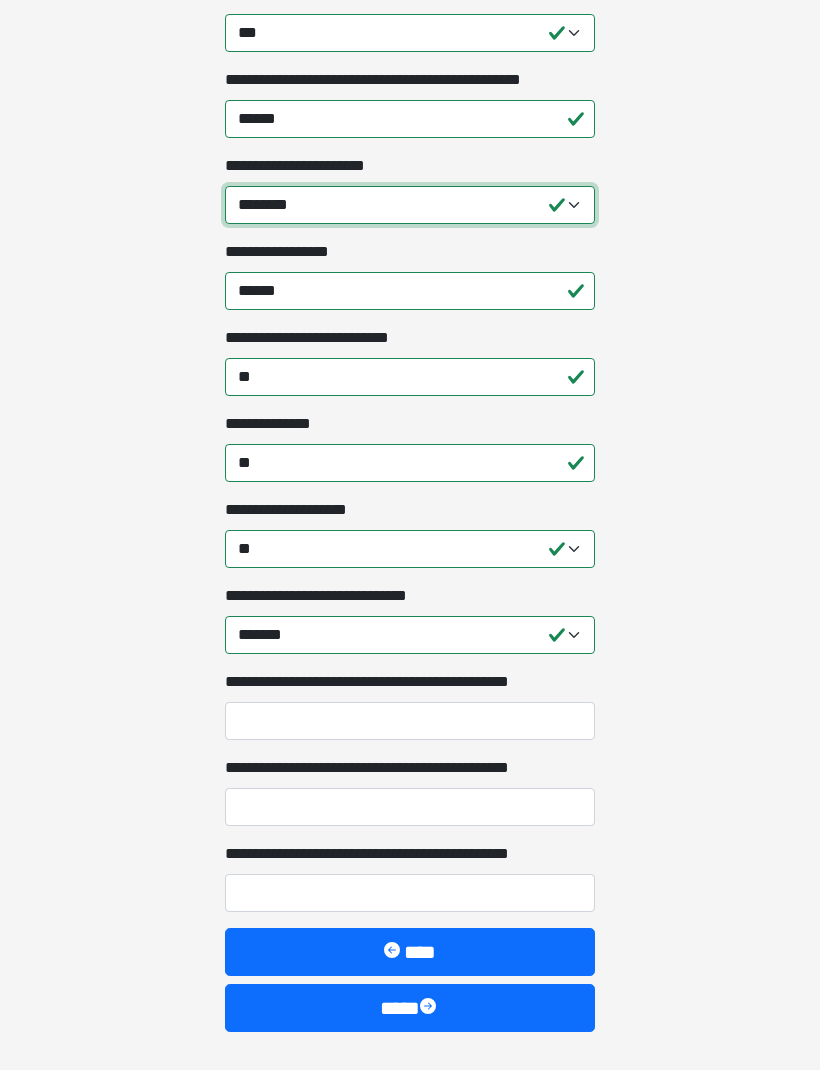 scroll, scrollTop: 3202, scrollLeft: 0, axis: vertical 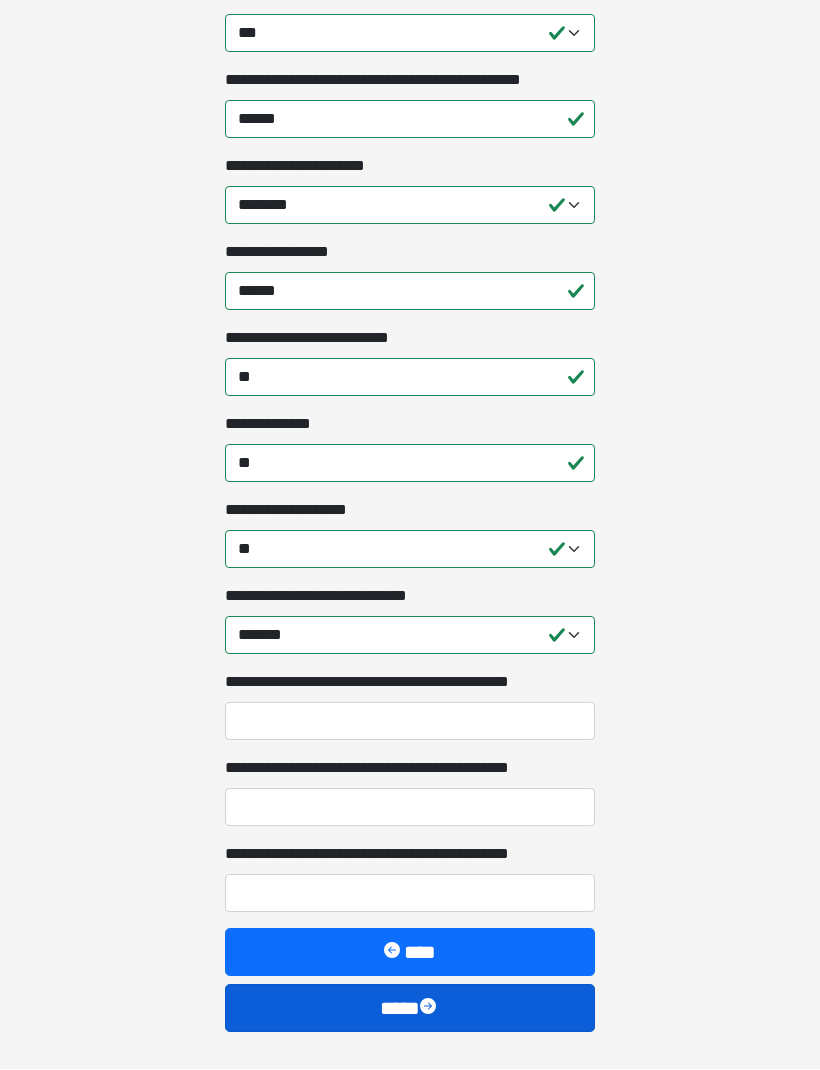 click on "****" at bounding box center (410, 1009) 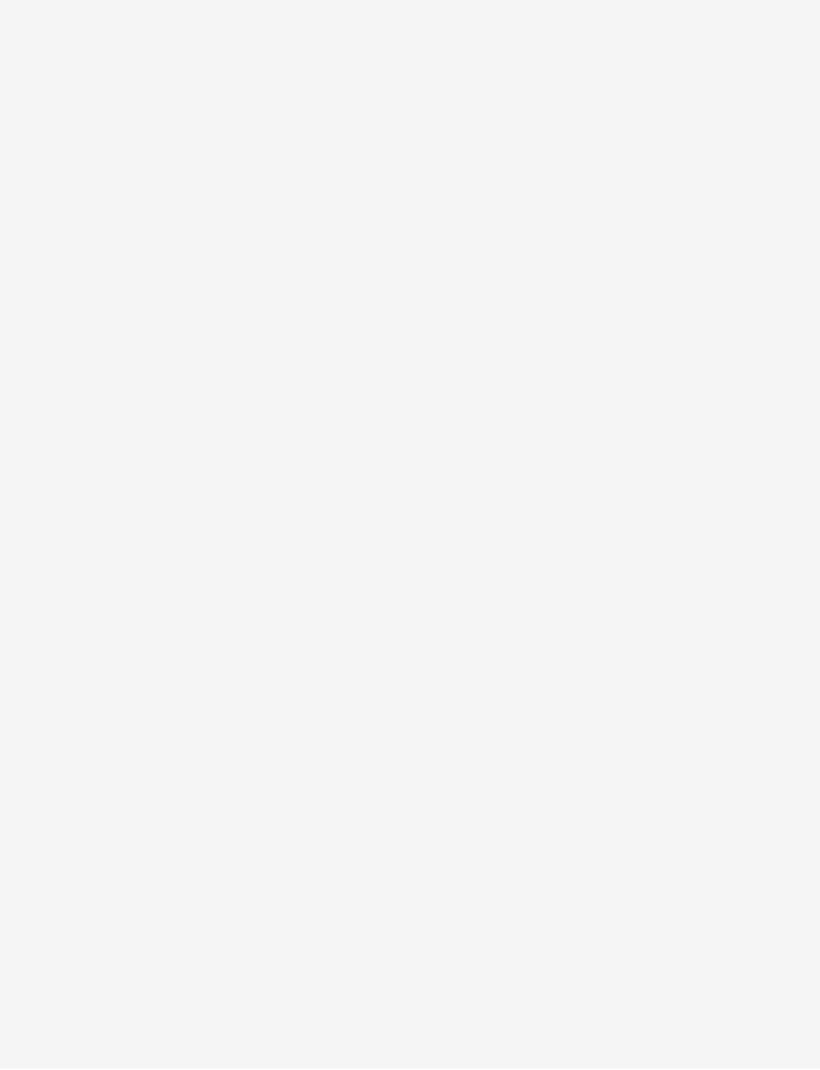 scroll, scrollTop: 0, scrollLeft: 0, axis: both 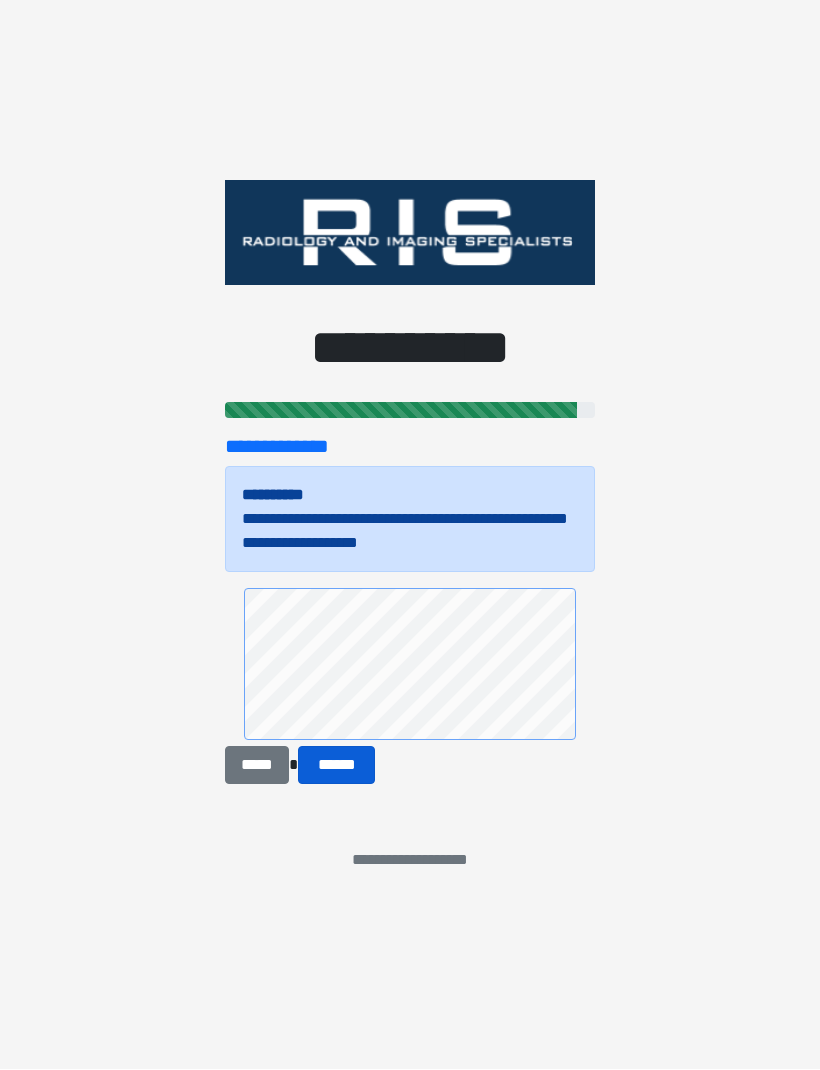 click on "******" at bounding box center [336, 766] 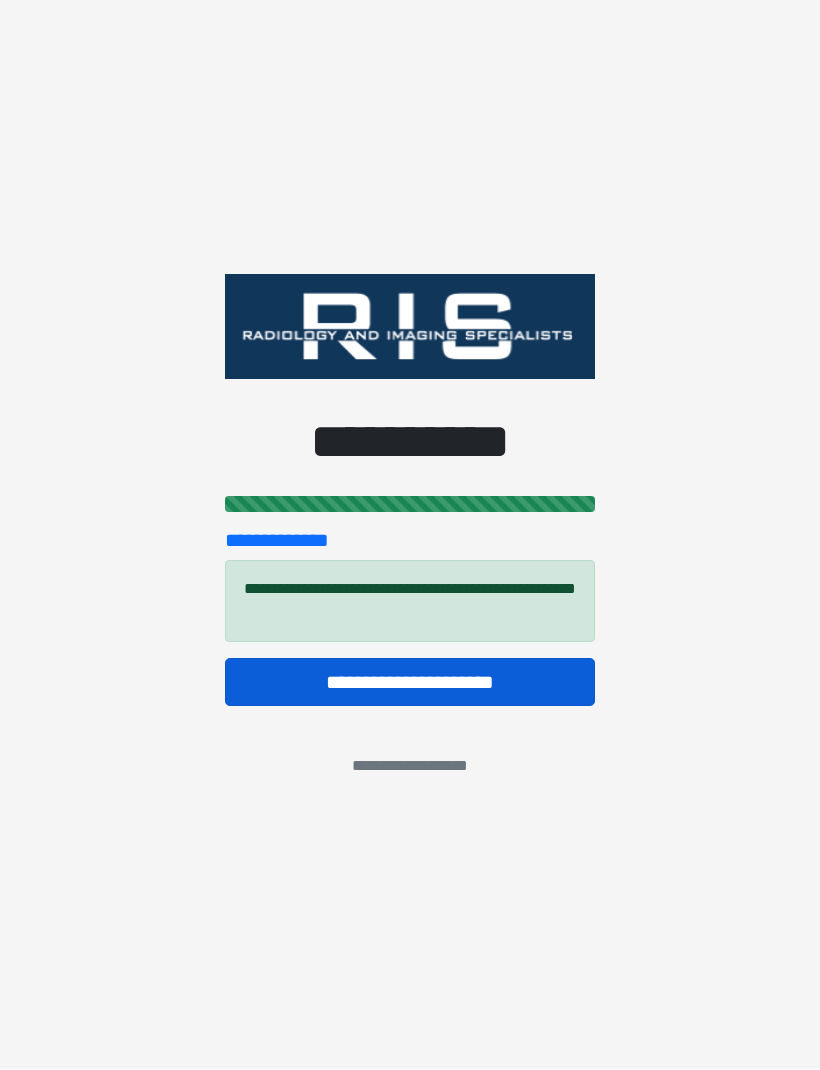 click on "**********" at bounding box center [410, 683] 